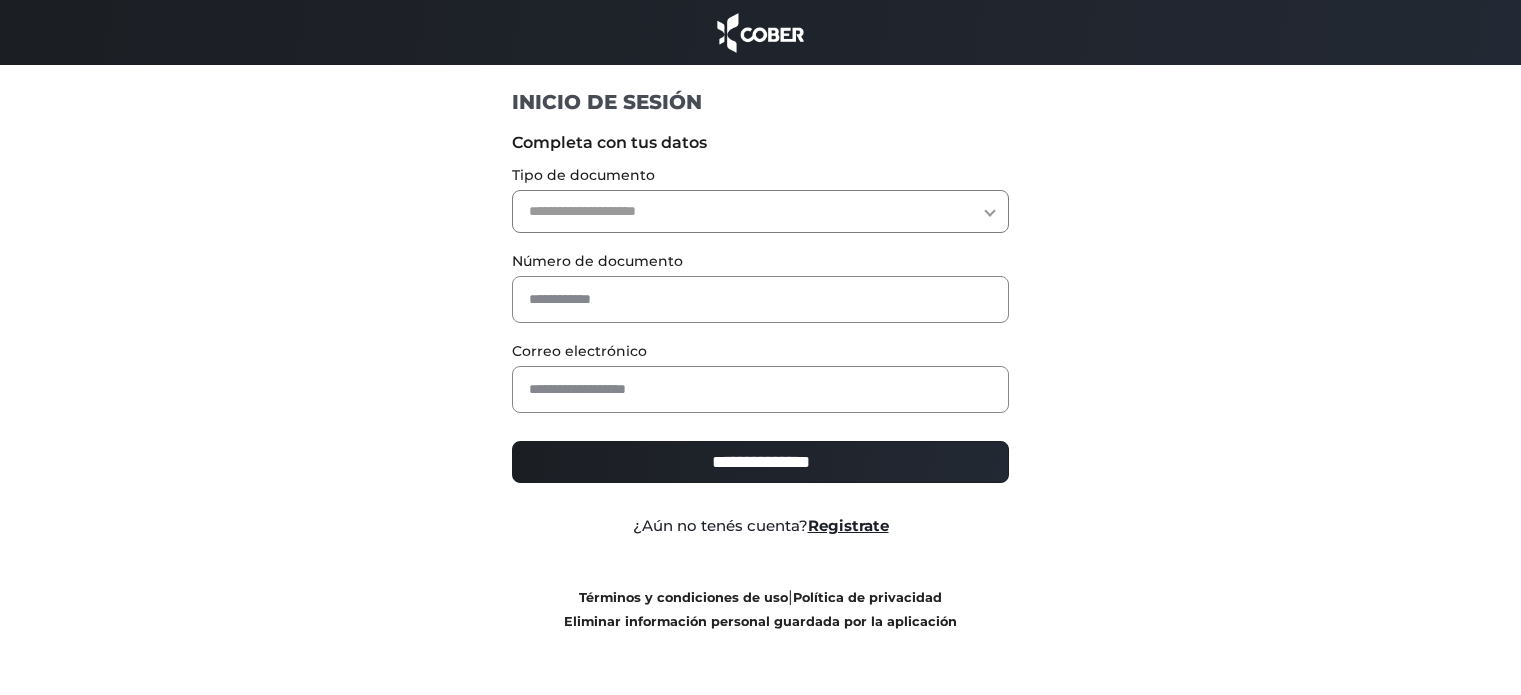 scroll, scrollTop: 0, scrollLeft: 0, axis: both 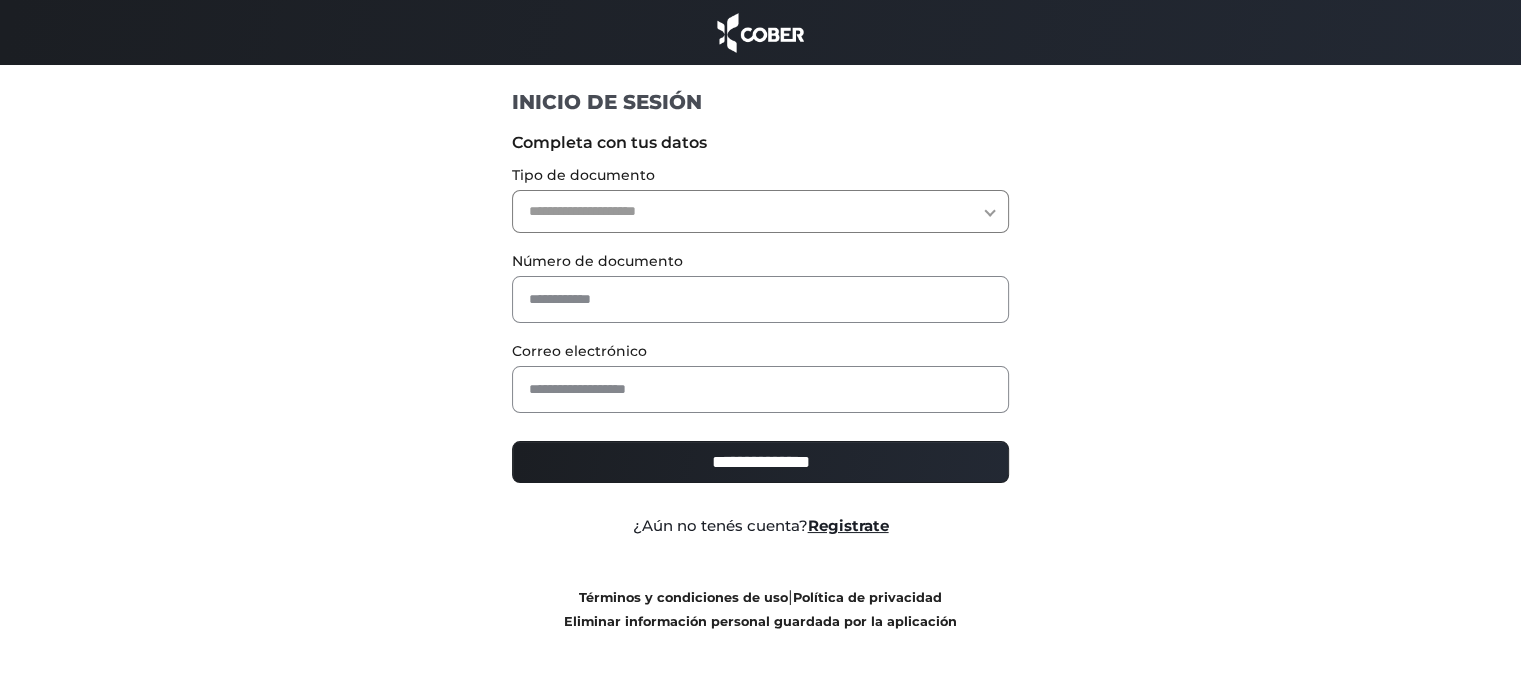 click on "**********" at bounding box center [760, 211] 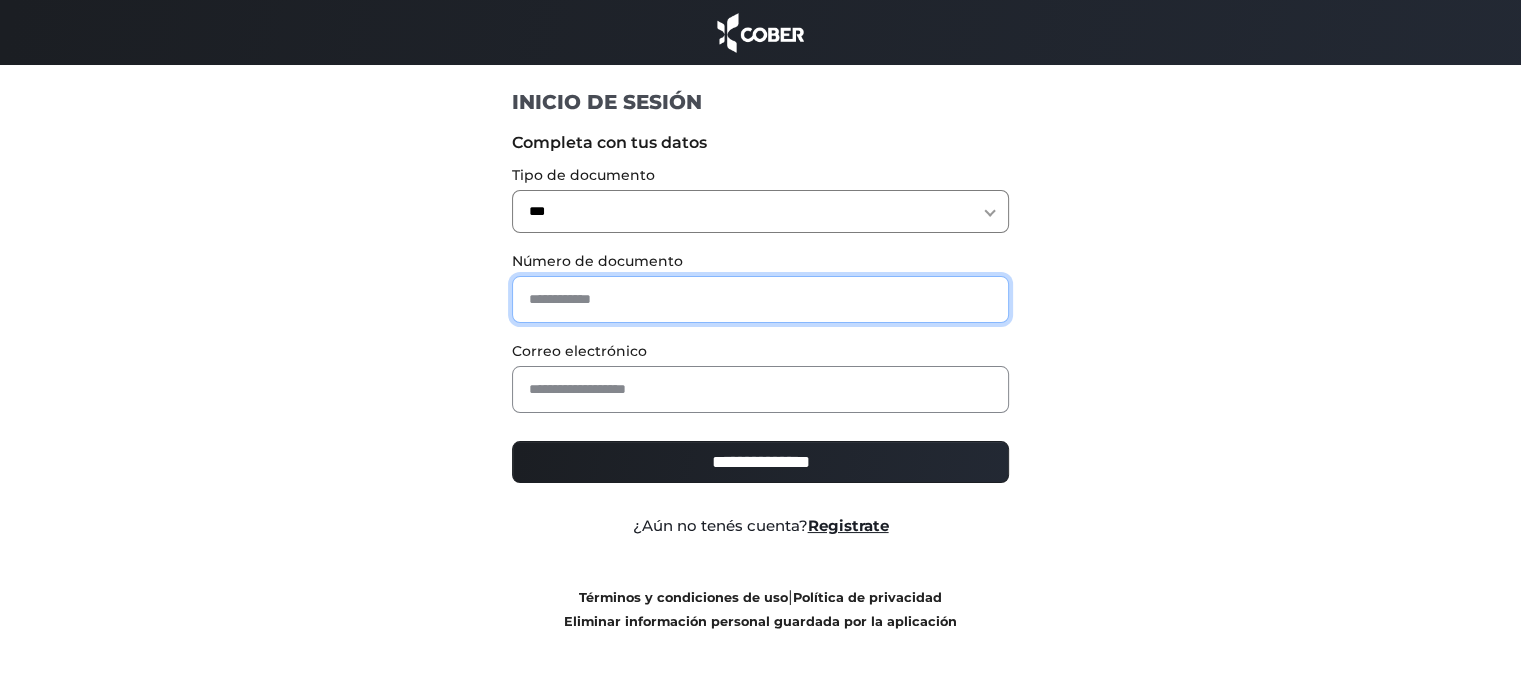 click at bounding box center (760, 299) 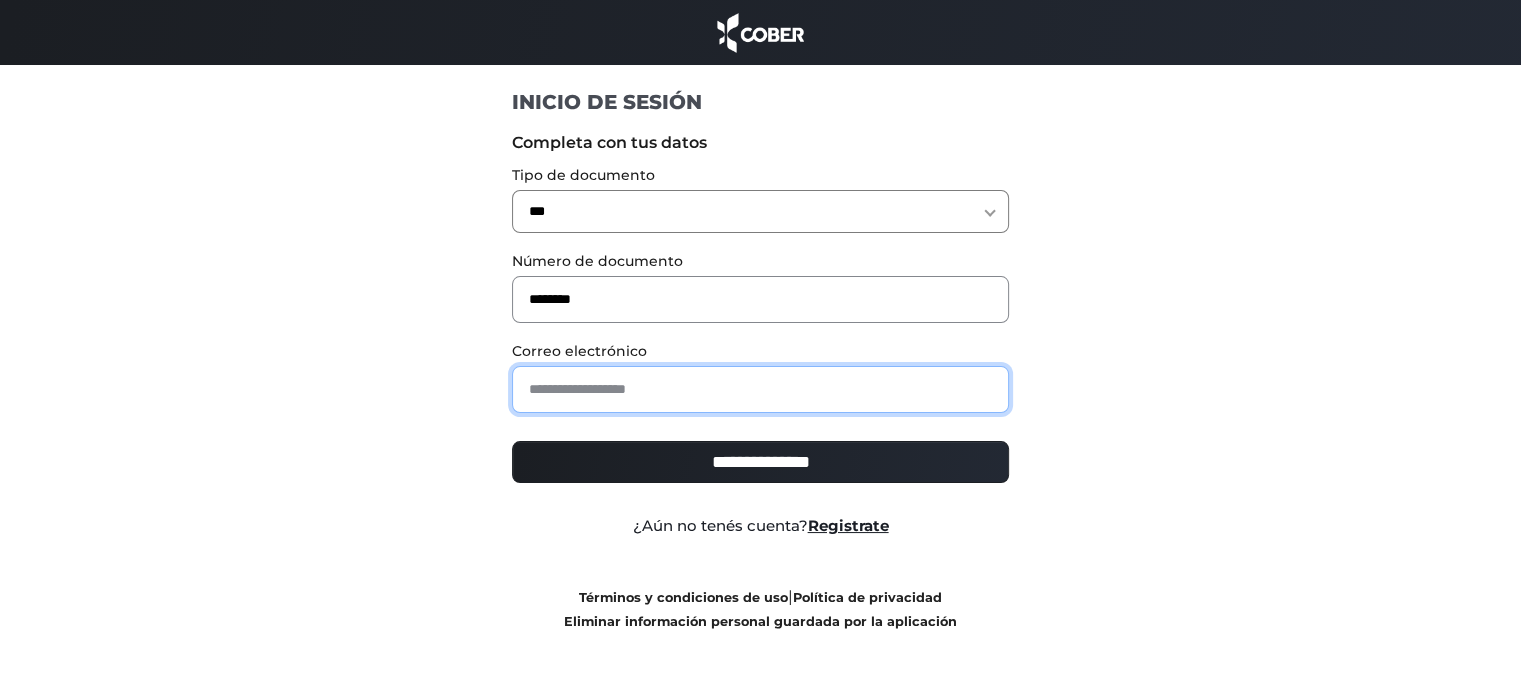 click at bounding box center (760, 389) 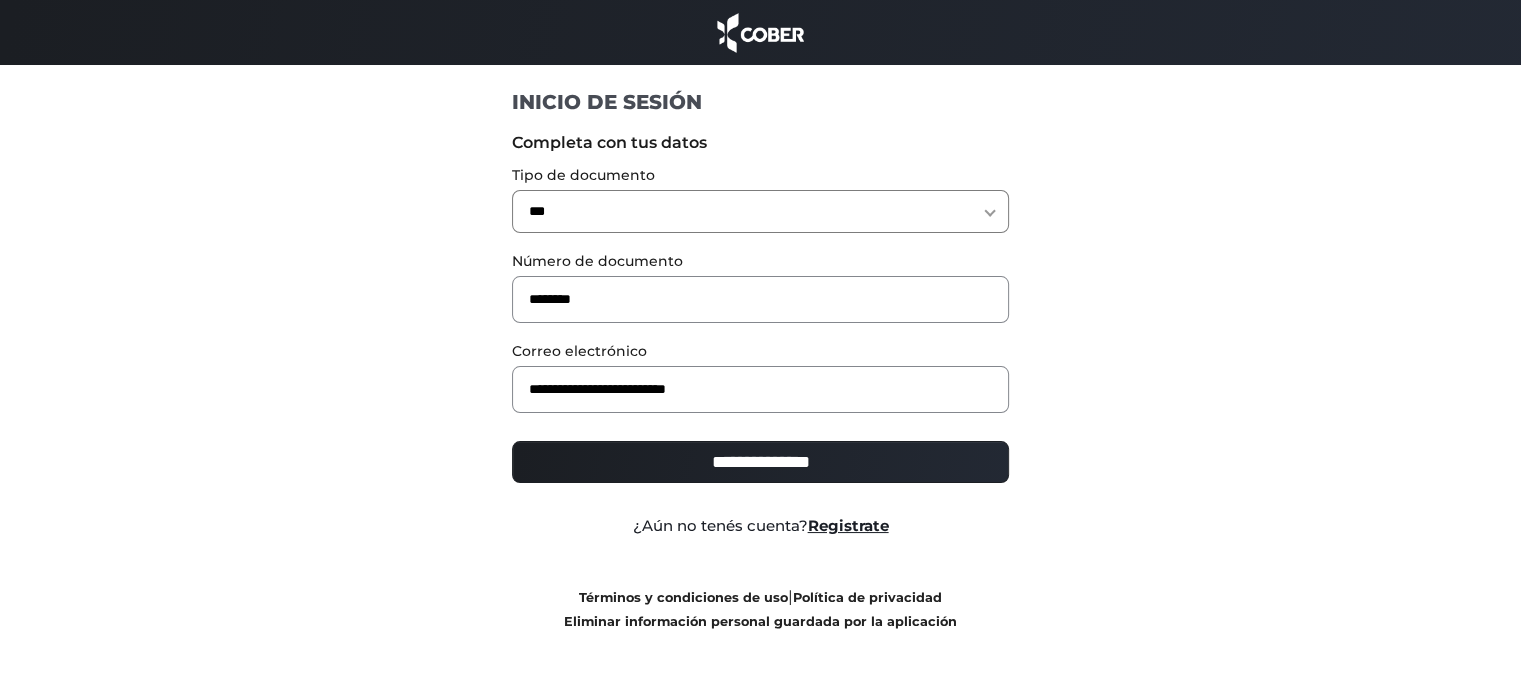 click on "**********" at bounding box center [760, 462] 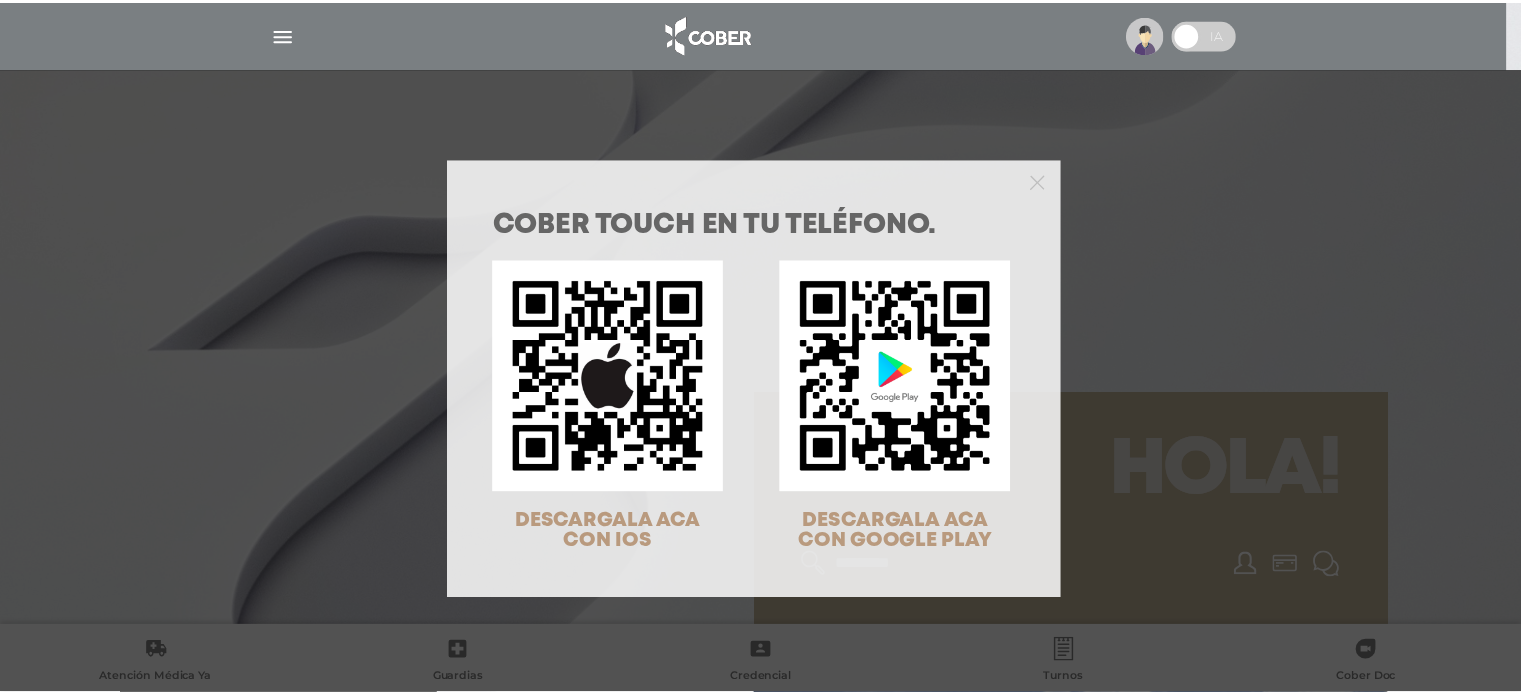 scroll, scrollTop: 0, scrollLeft: 0, axis: both 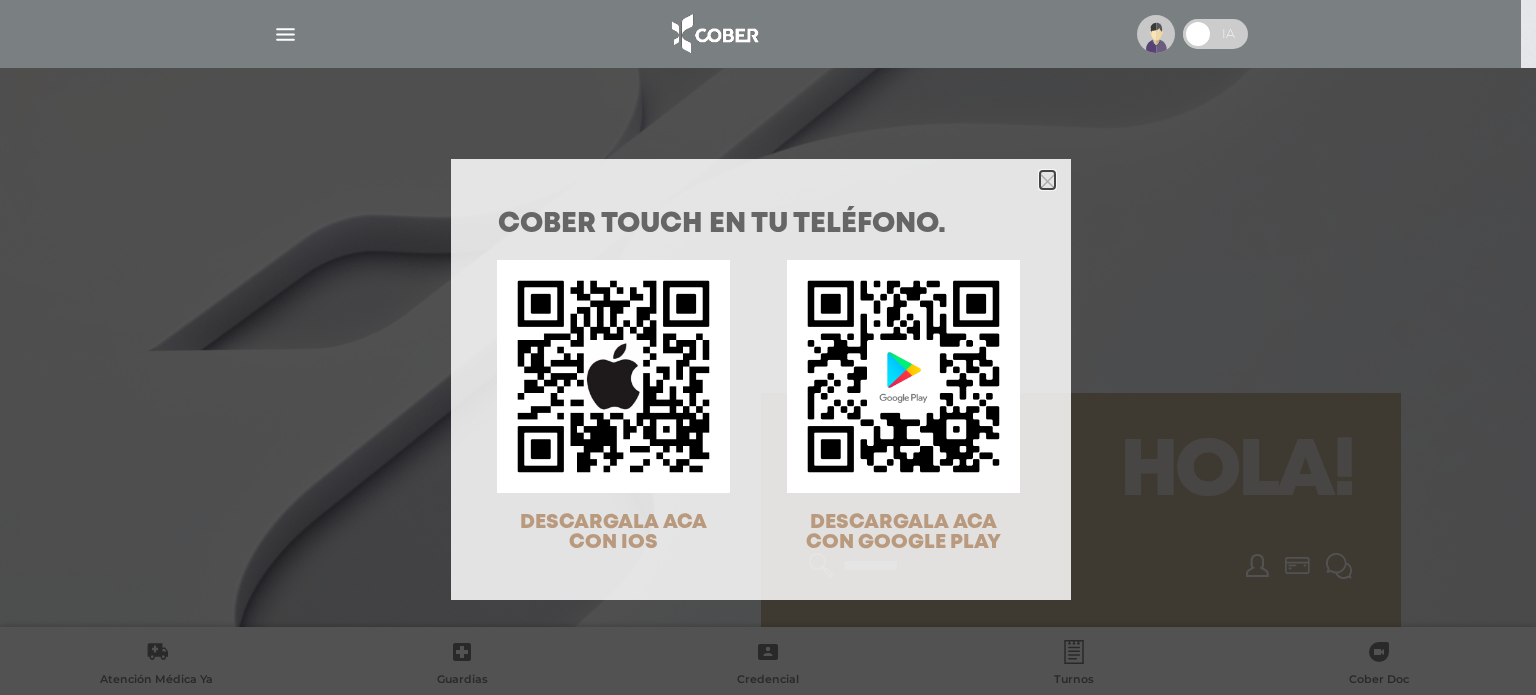 click 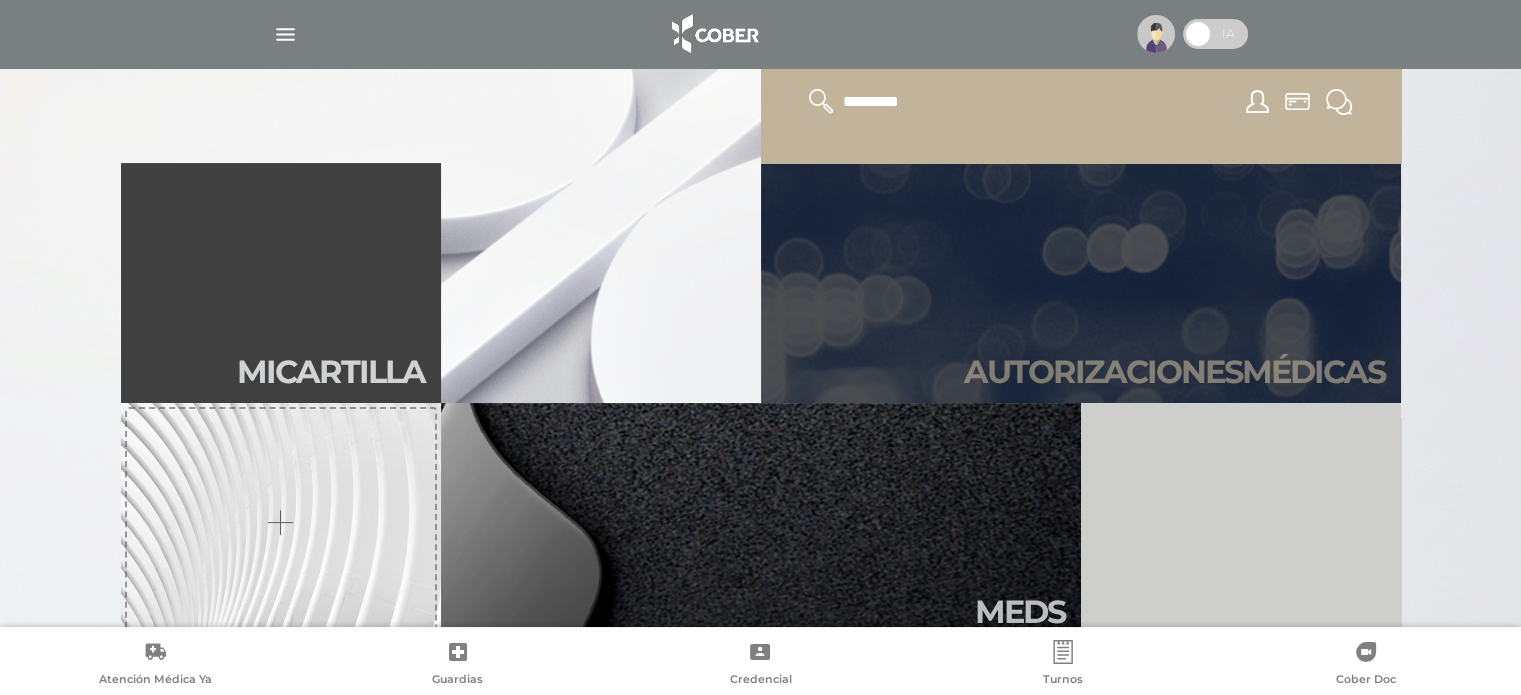 scroll, scrollTop: 500, scrollLeft: 0, axis: vertical 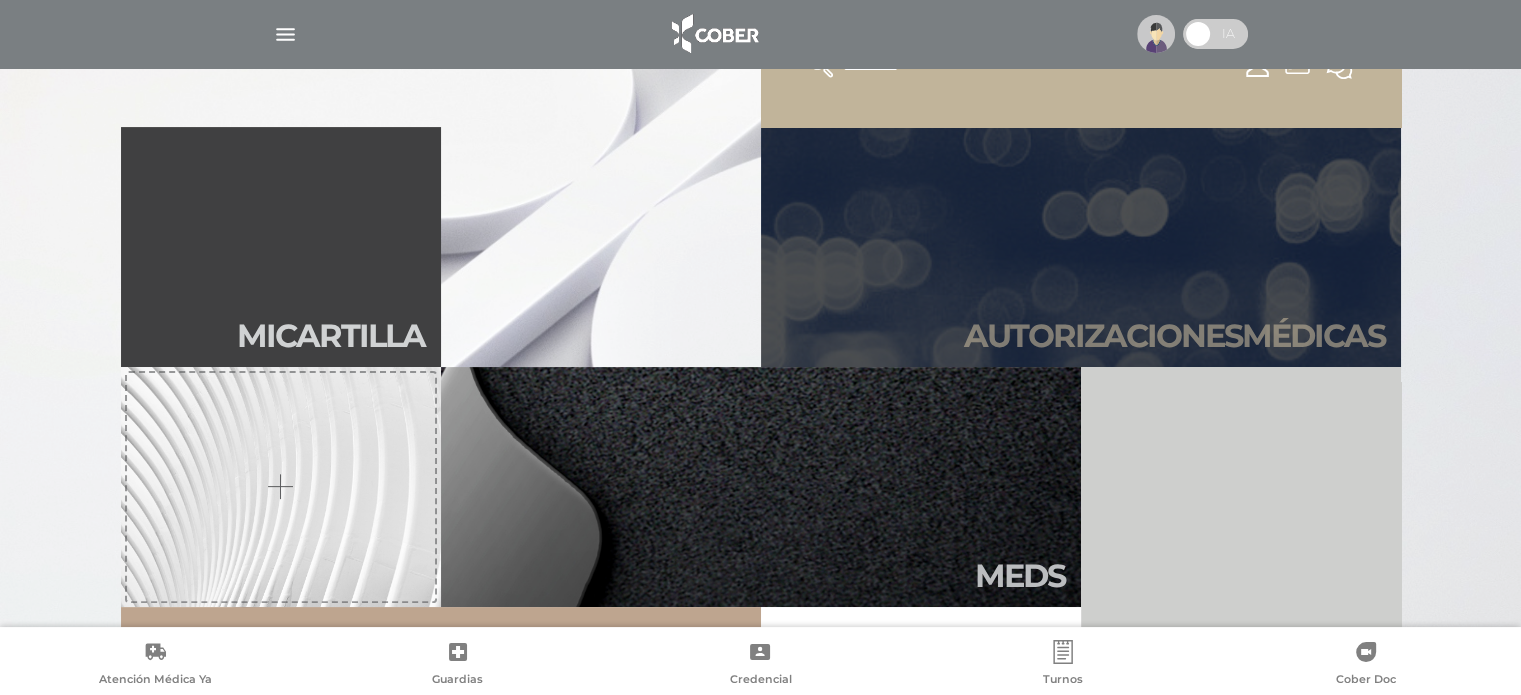 click on "Autori zaciones  médicas" at bounding box center (1081, 247) 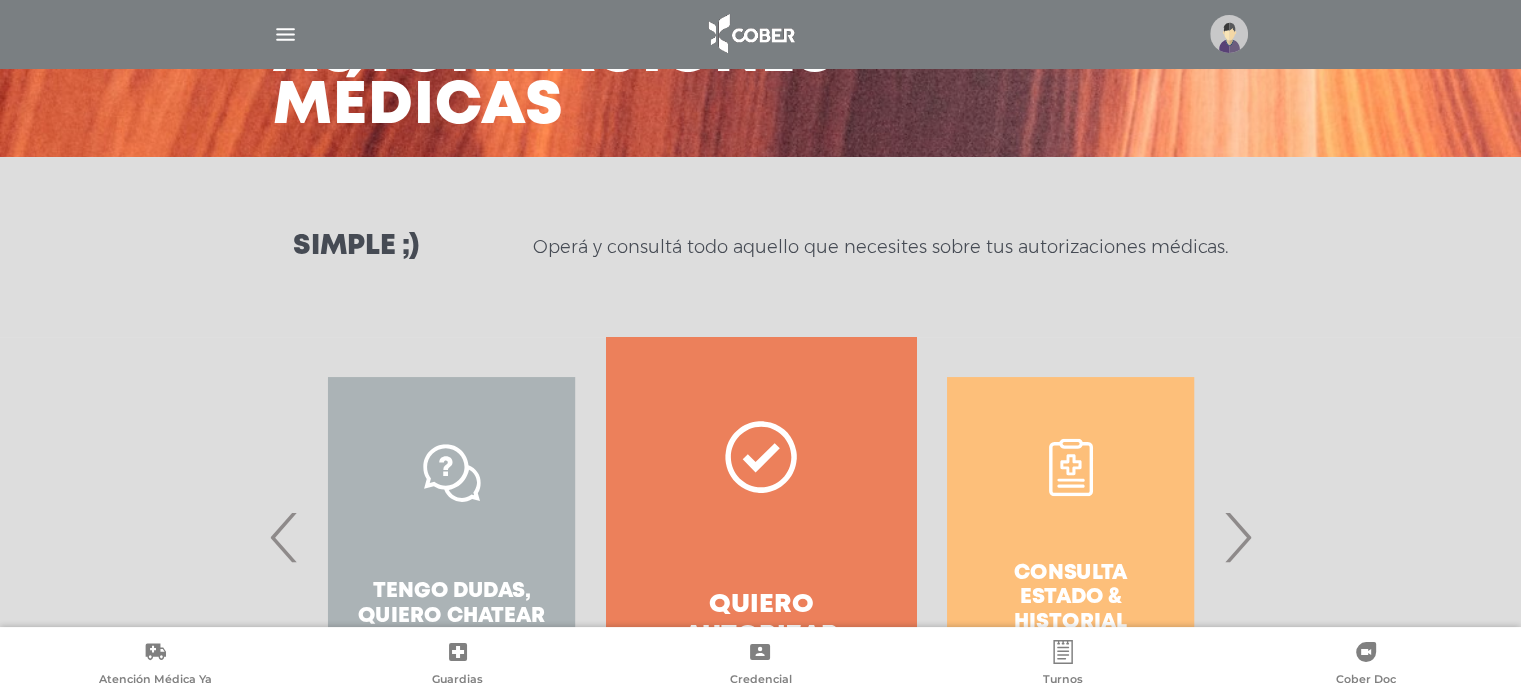 scroll, scrollTop: 308, scrollLeft: 0, axis: vertical 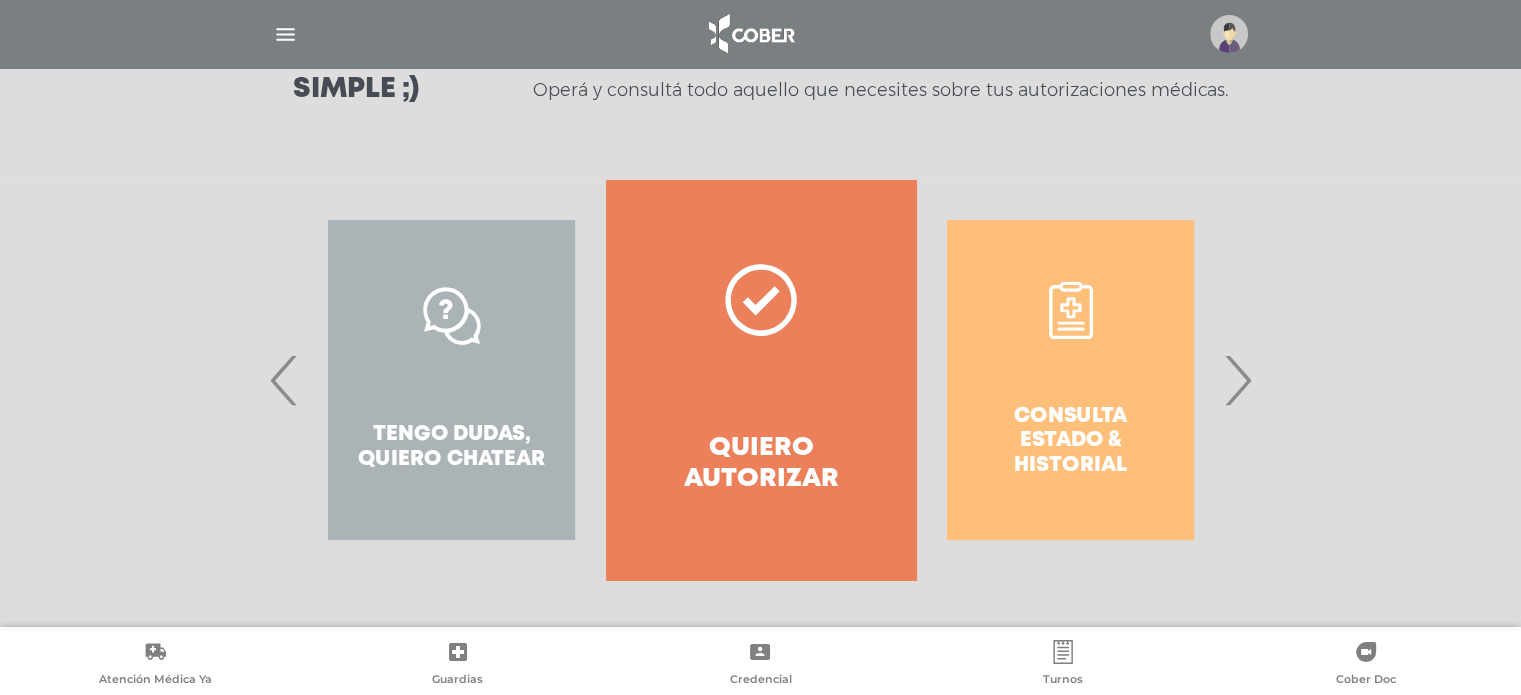 click on "›" at bounding box center (1237, 380) 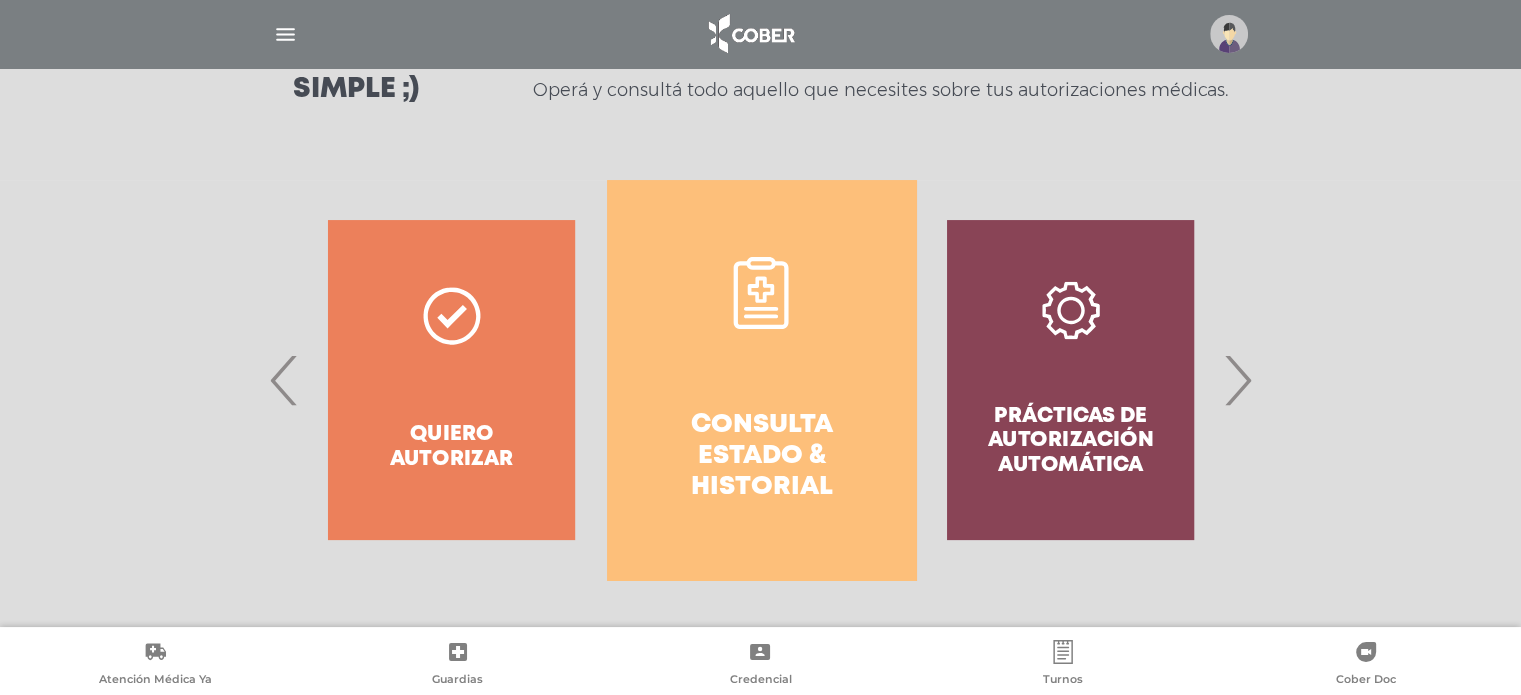 click on "Consulta estado & historial" at bounding box center (761, 457) 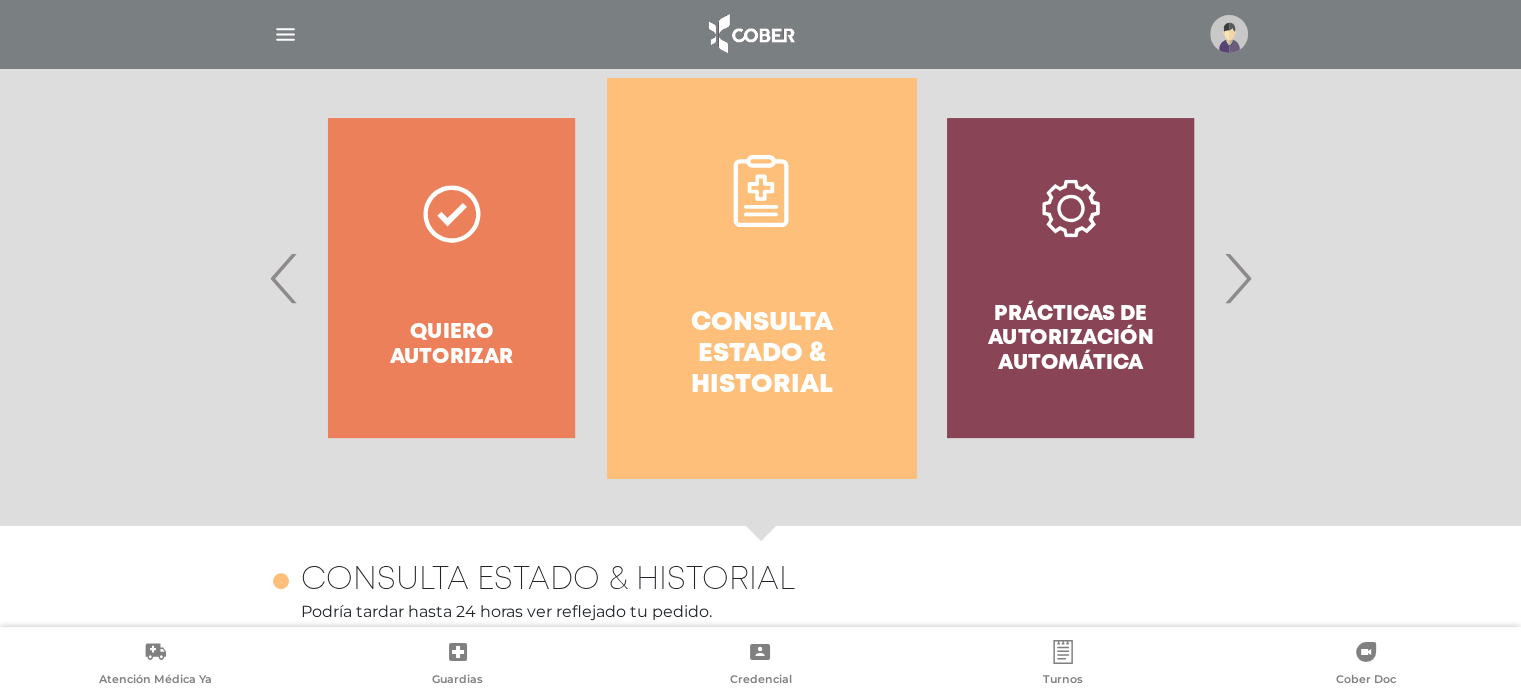 scroll, scrollTop: 388, scrollLeft: 0, axis: vertical 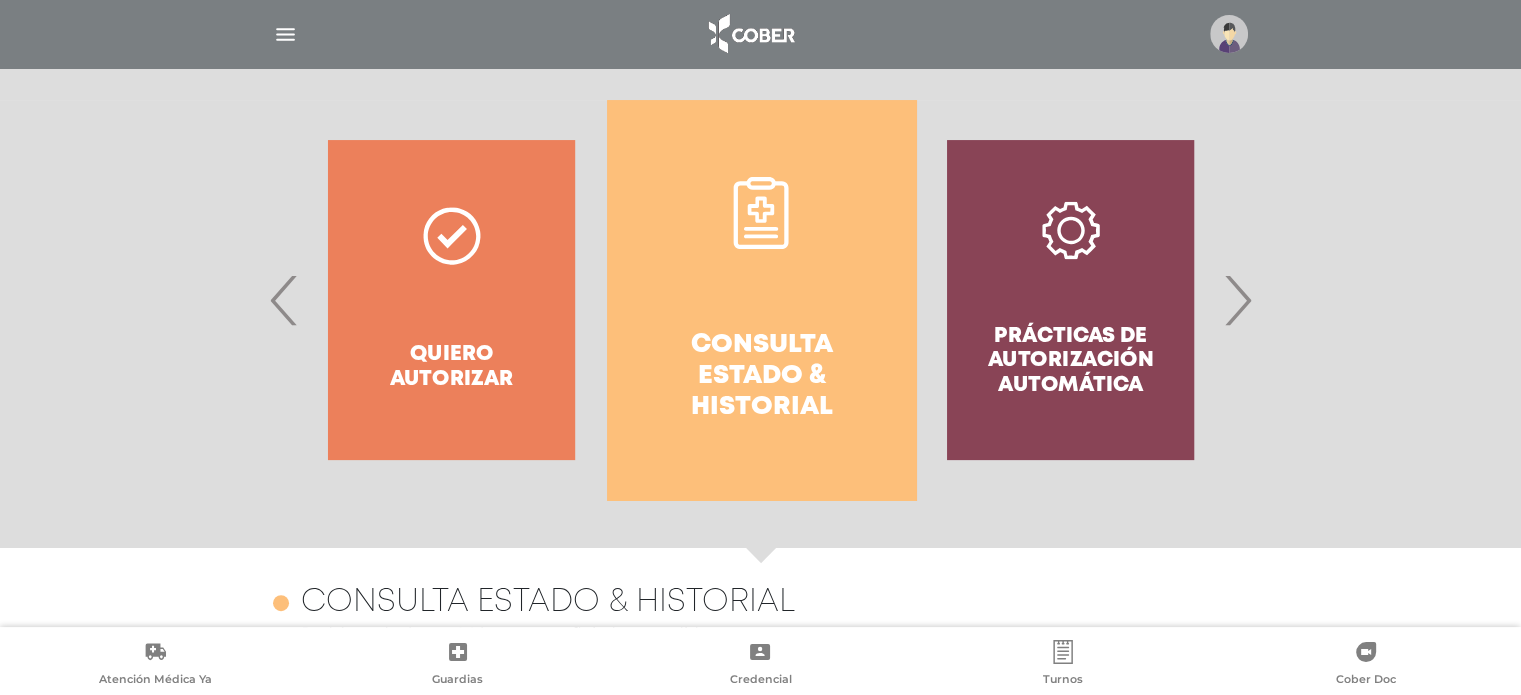 click on "›" at bounding box center (1237, 300) 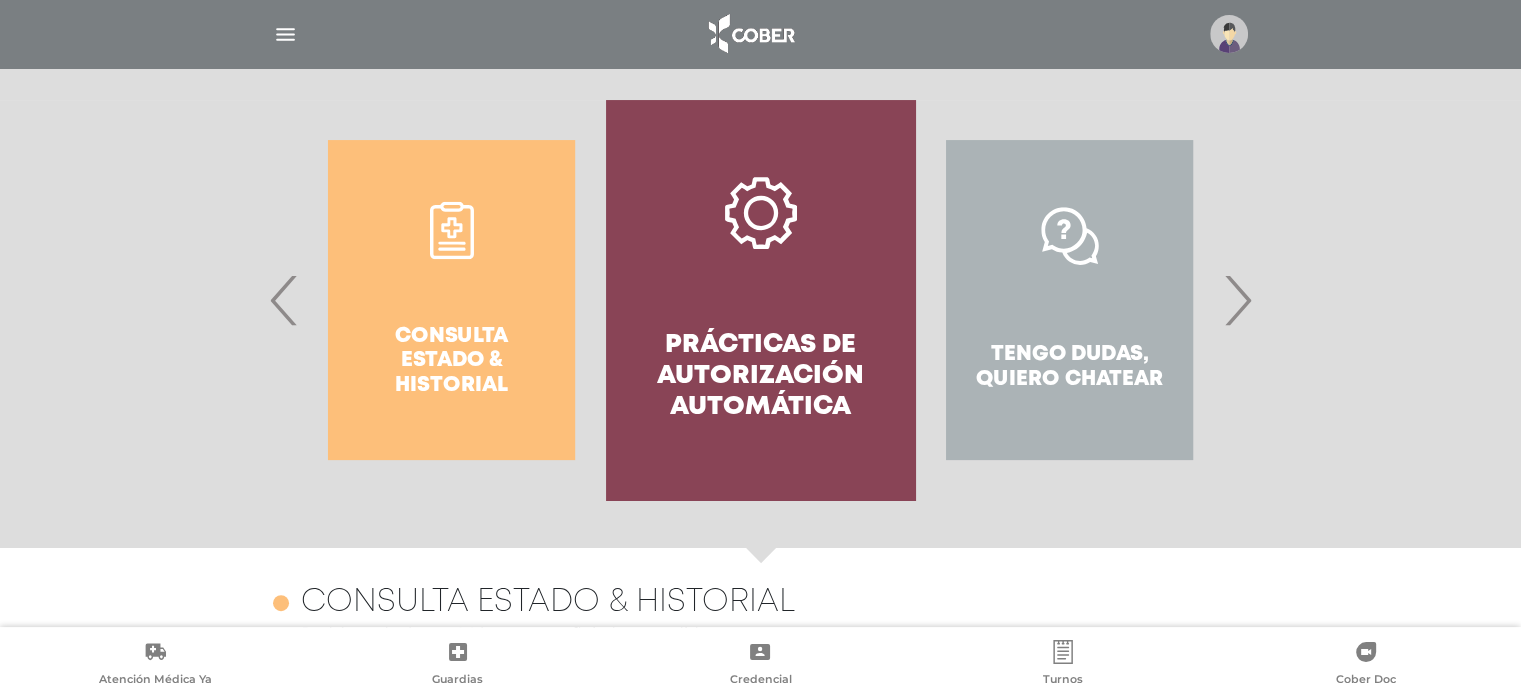 click on "›" at bounding box center [1237, 300] 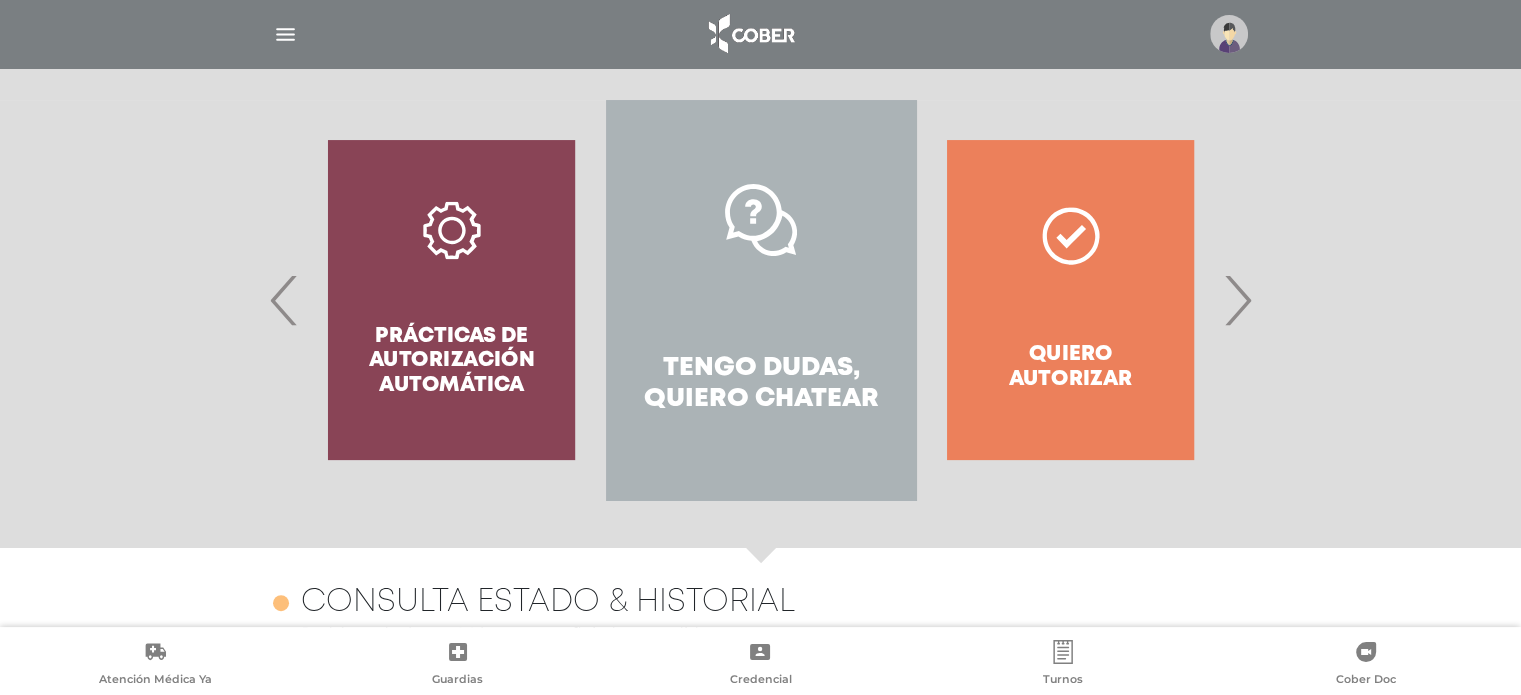 click on "Tengo dudas, quiero chatear" at bounding box center [760, 300] 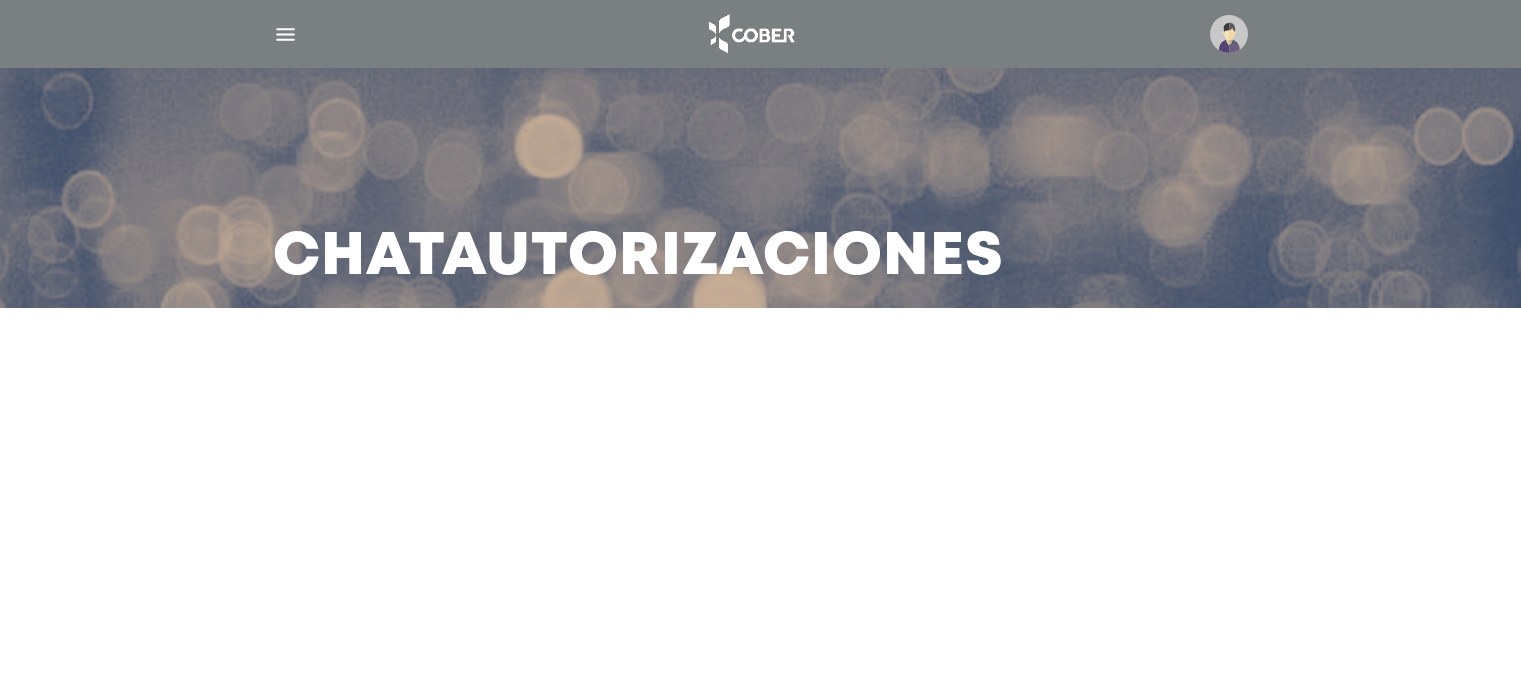 scroll, scrollTop: 0, scrollLeft: 0, axis: both 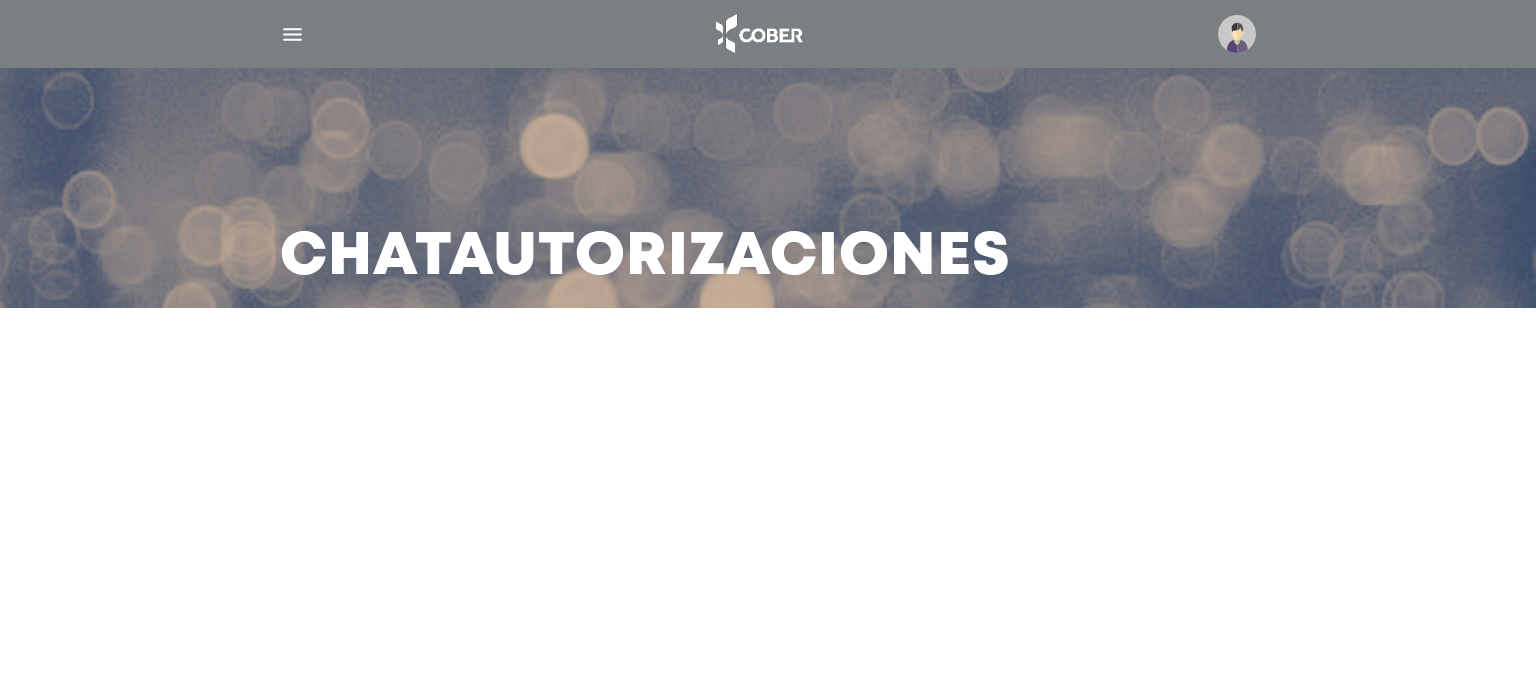 click at bounding box center [1237, 34] 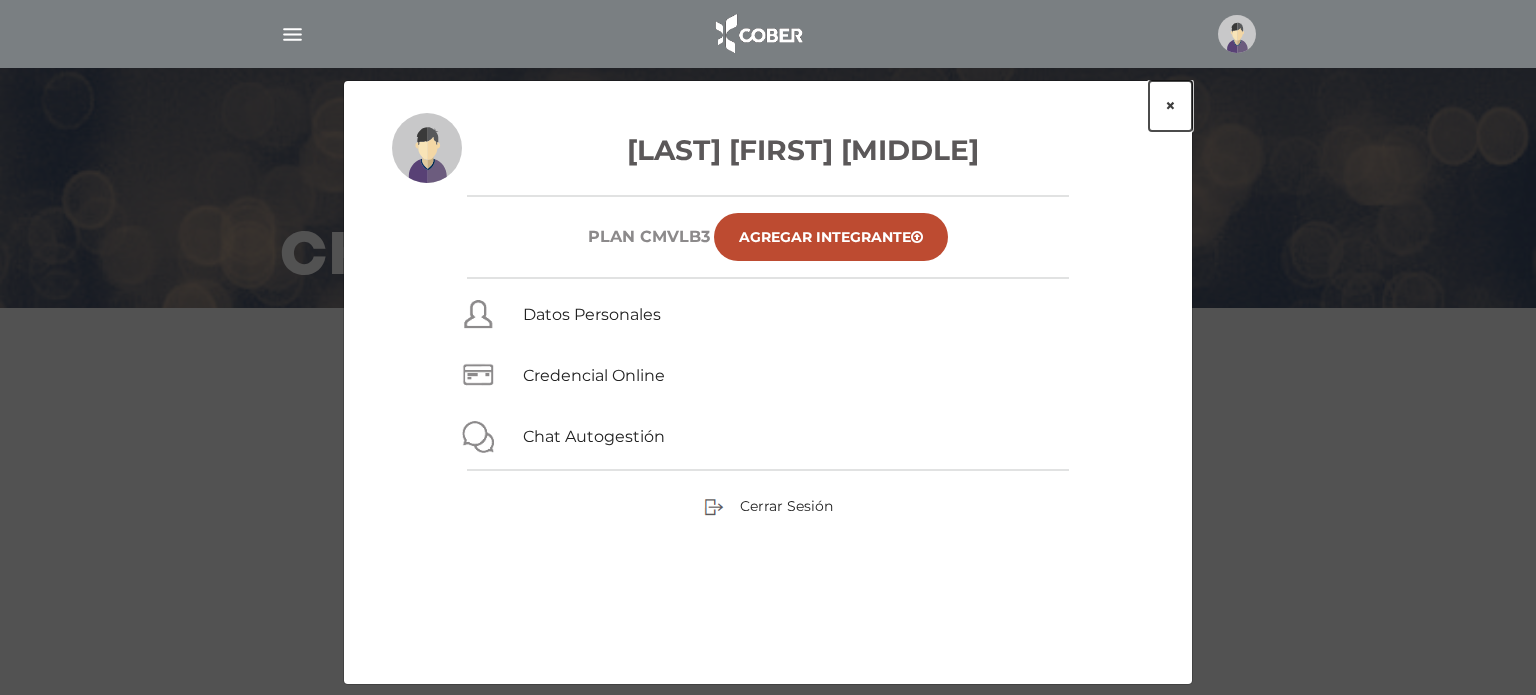 click on "×" at bounding box center [1170, 106] 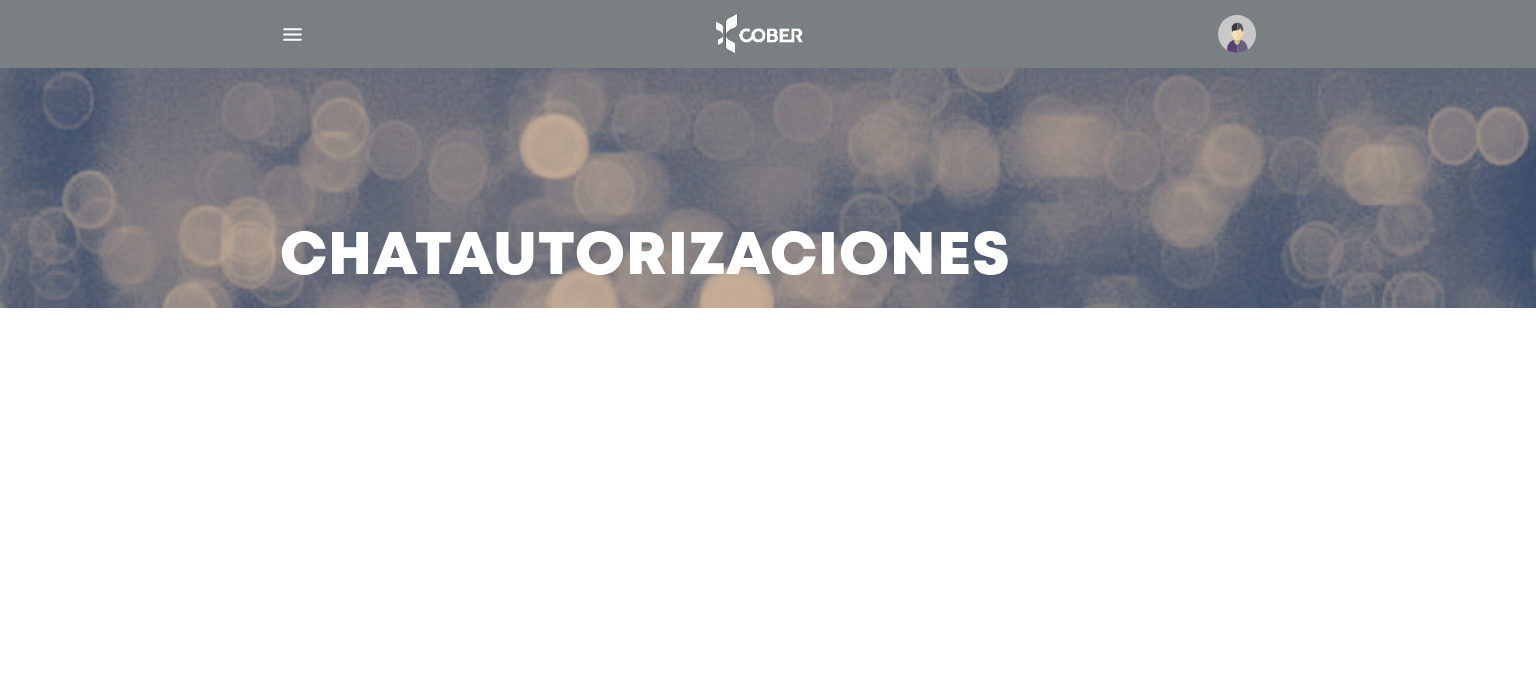 click at bounding box center [292, 34] 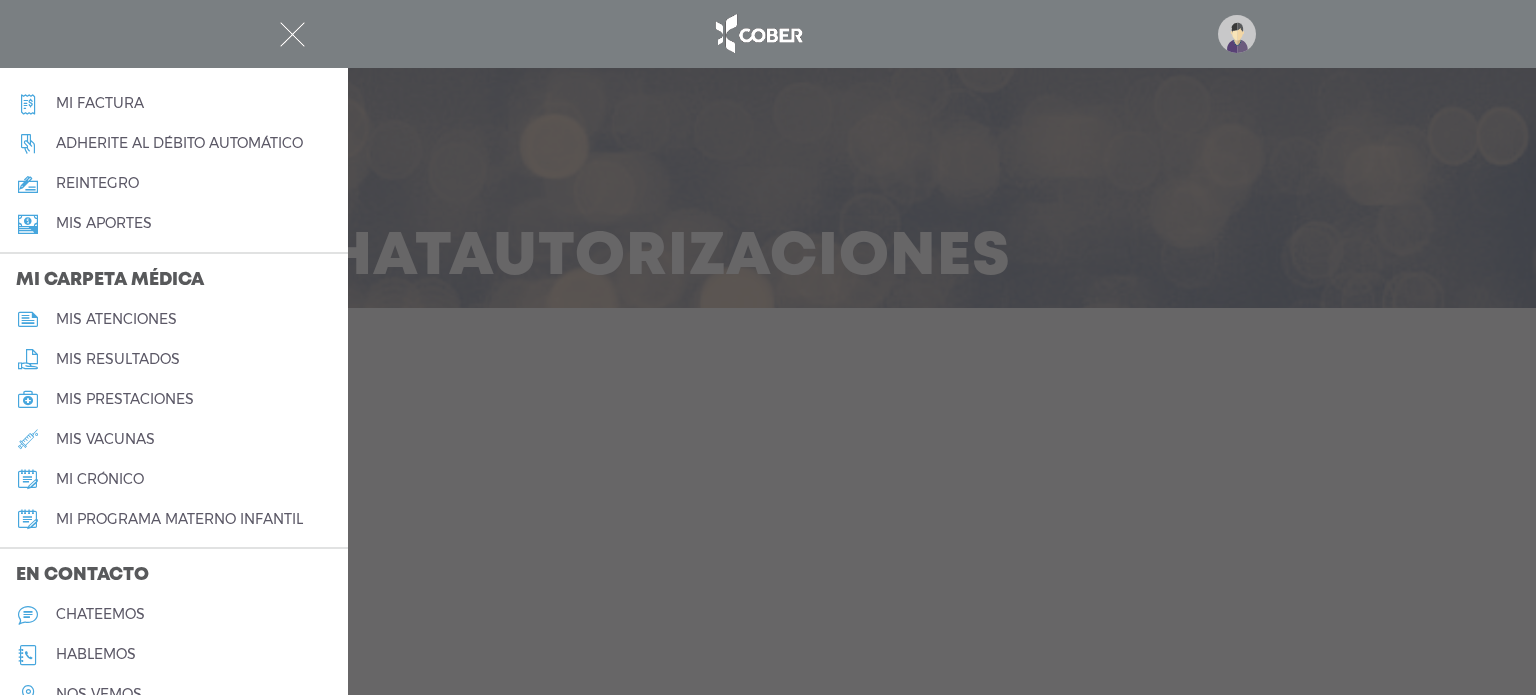 scroll, scrollTop: 848, scrollLeft: 0, axis: vertical 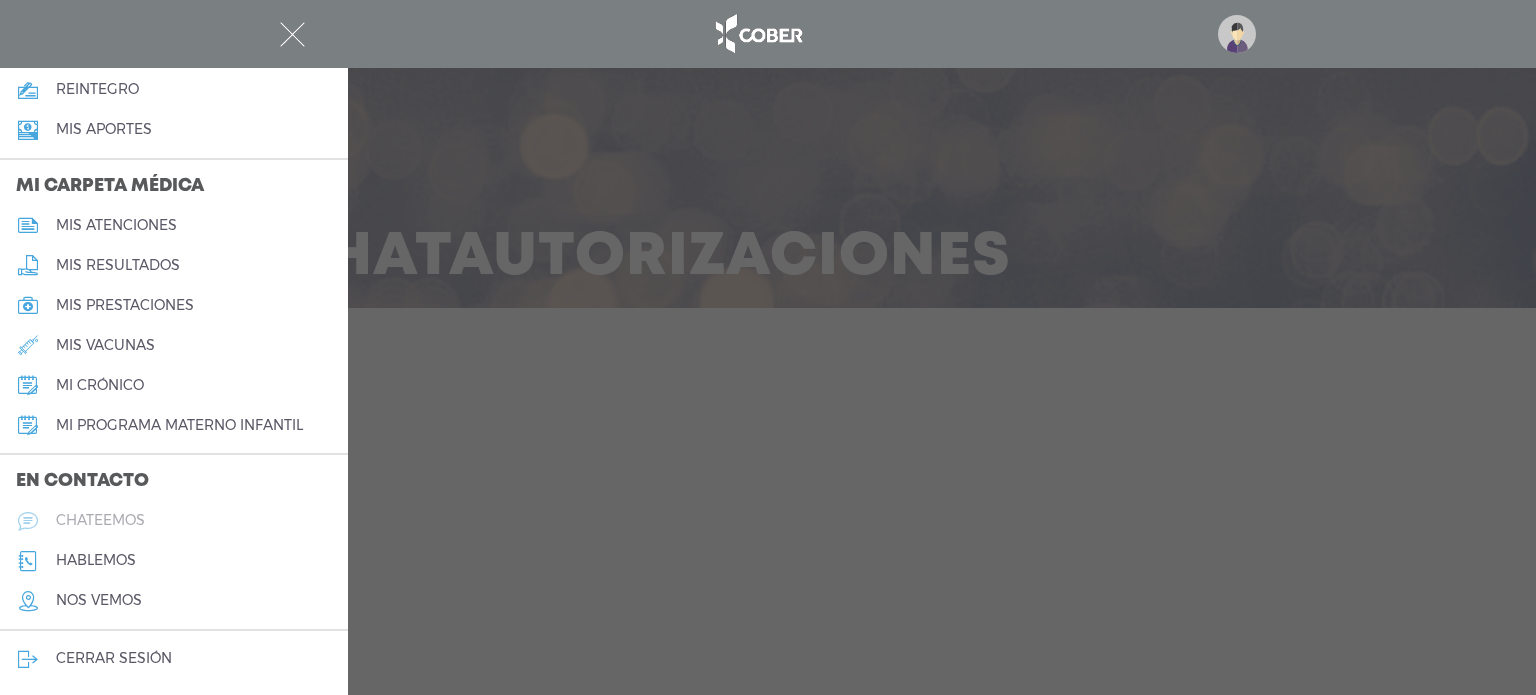 click on "chateemos" at bounding box center (100, 520) 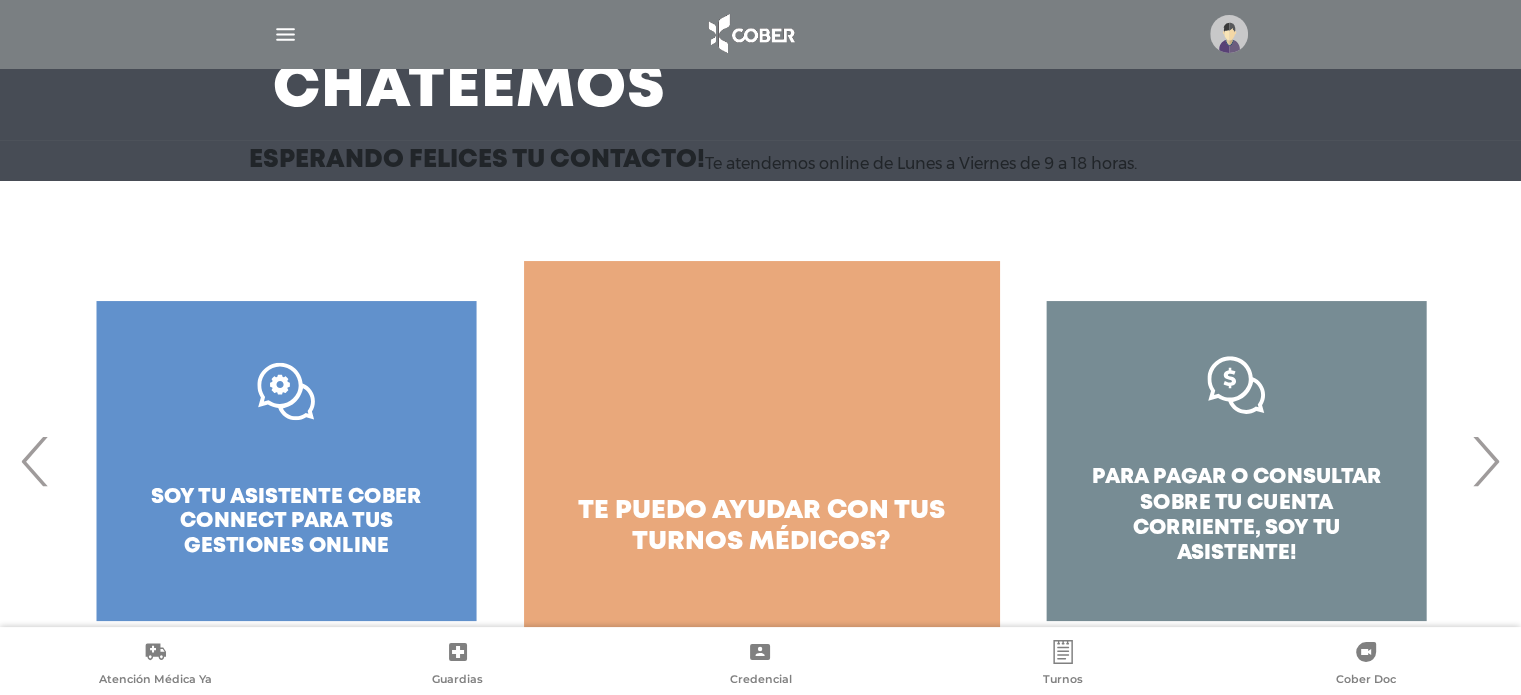 scroll, scrollTop: 201, scrollLeft: 0, axis: vertical 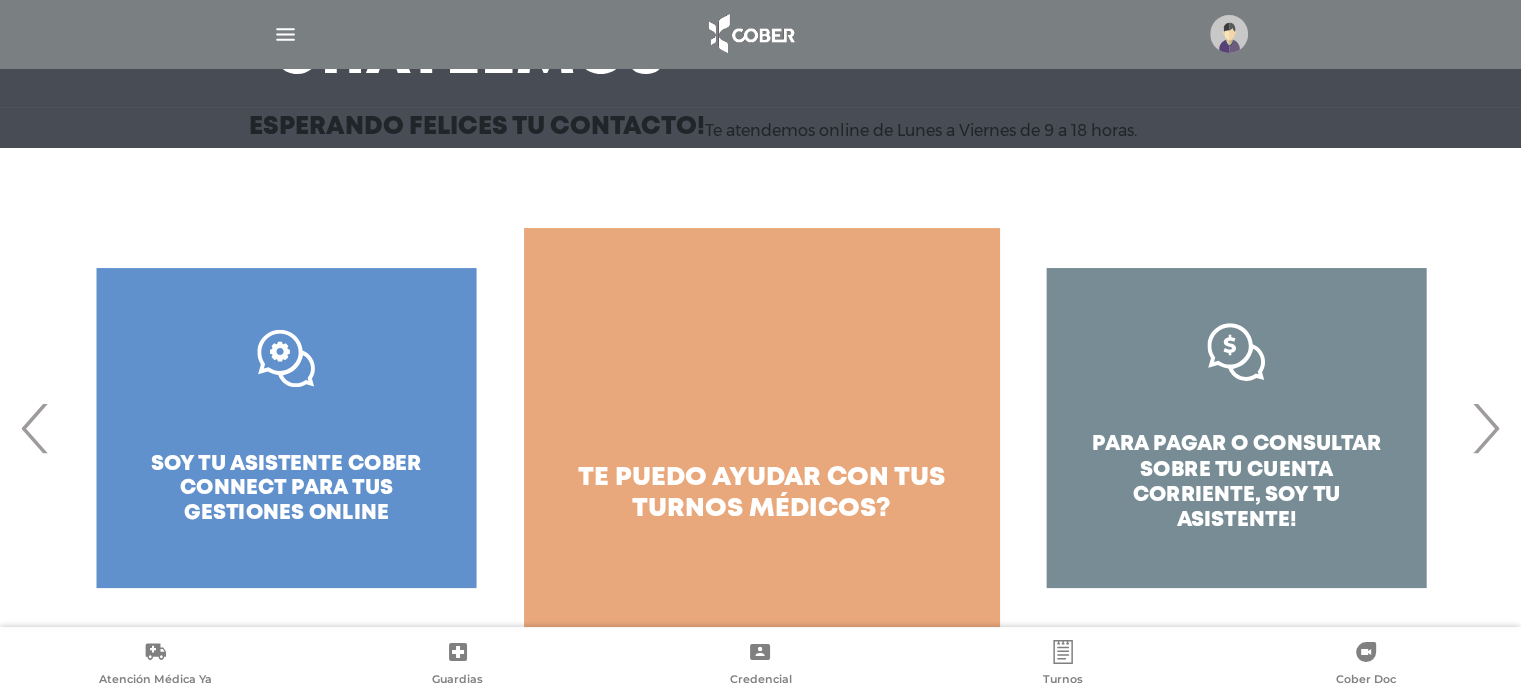 click on ".st0{fill:#FFFFFF;}
soy tu asistente cober connect para tus
gestiones online" at bounding box center [286, 428] 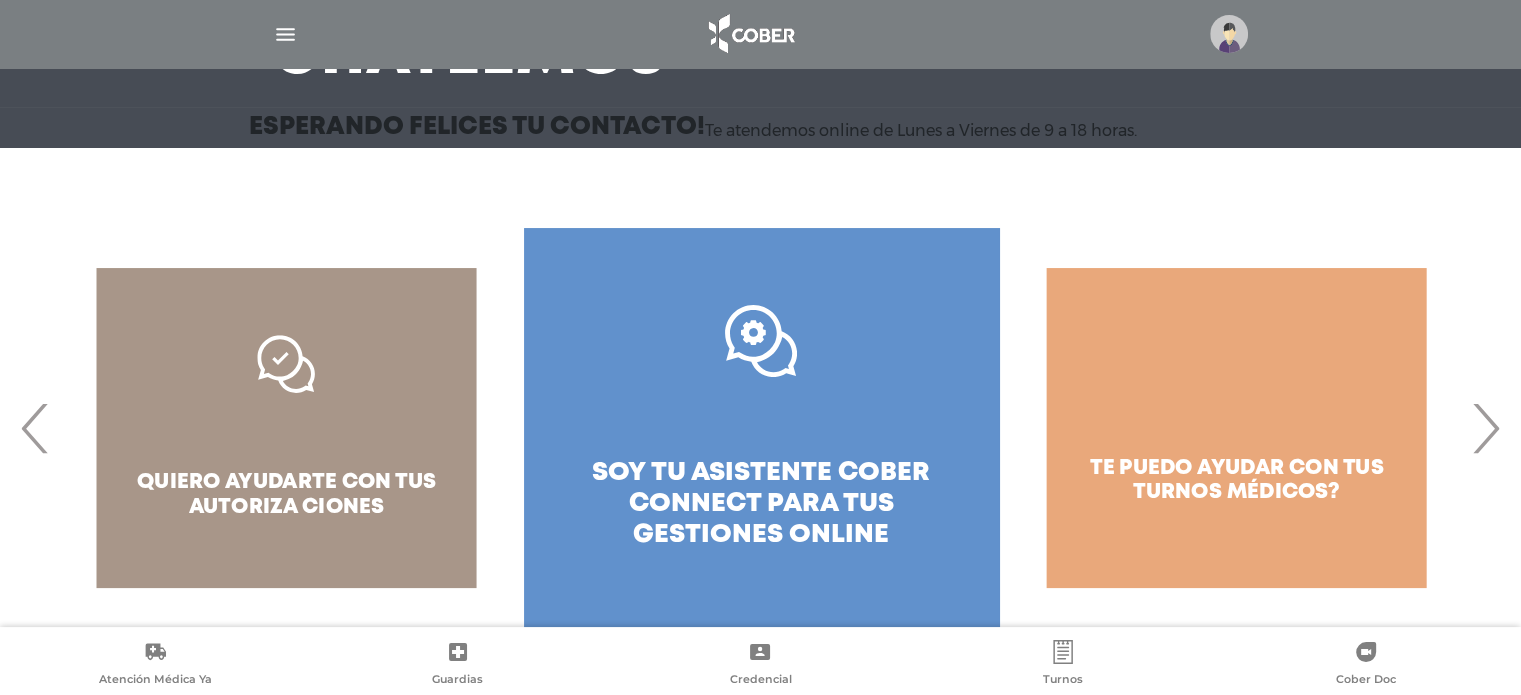 click on ".st0{fill:#FFFFFF;}
soy tu asistente cober connect para tus
gestiones online" at bounding box center (761, 428) 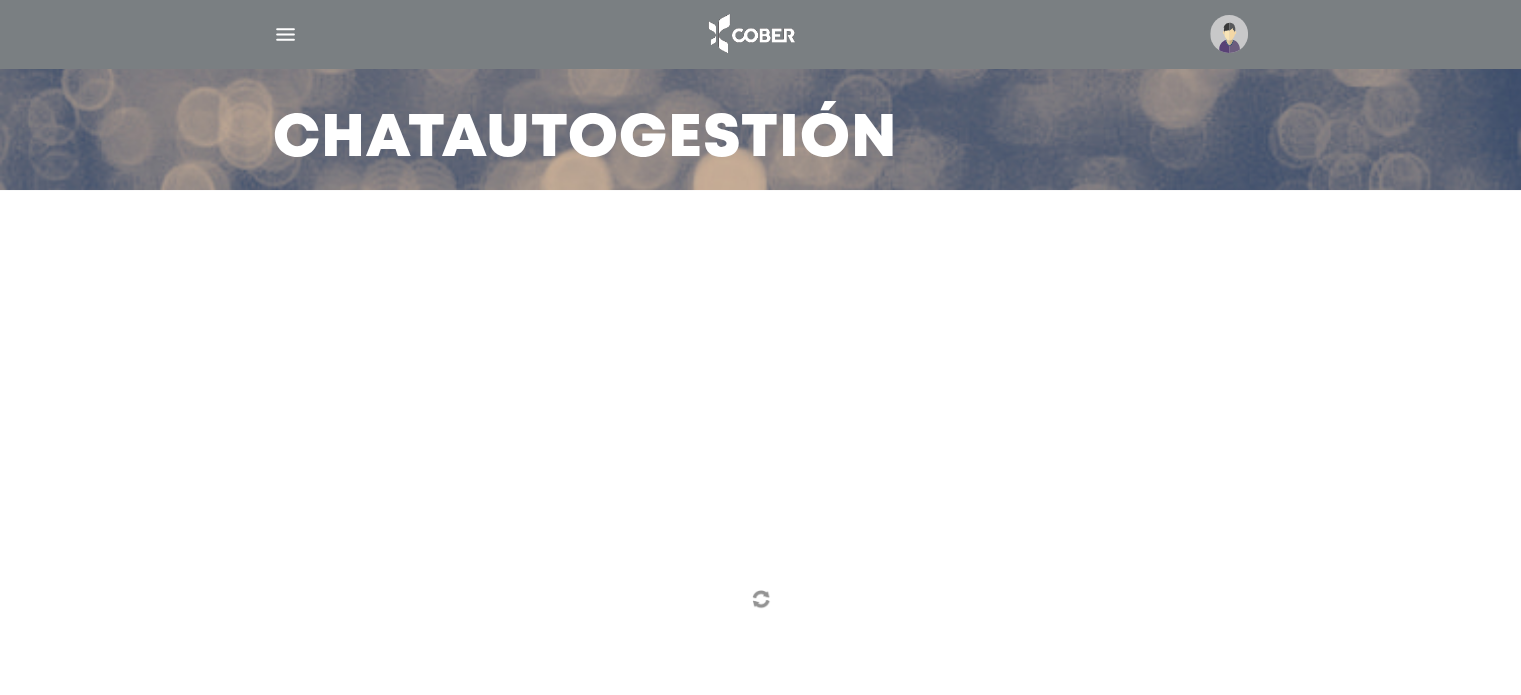 scroll, scrollTop: 121, scrollLeft: 0, axis: vertical 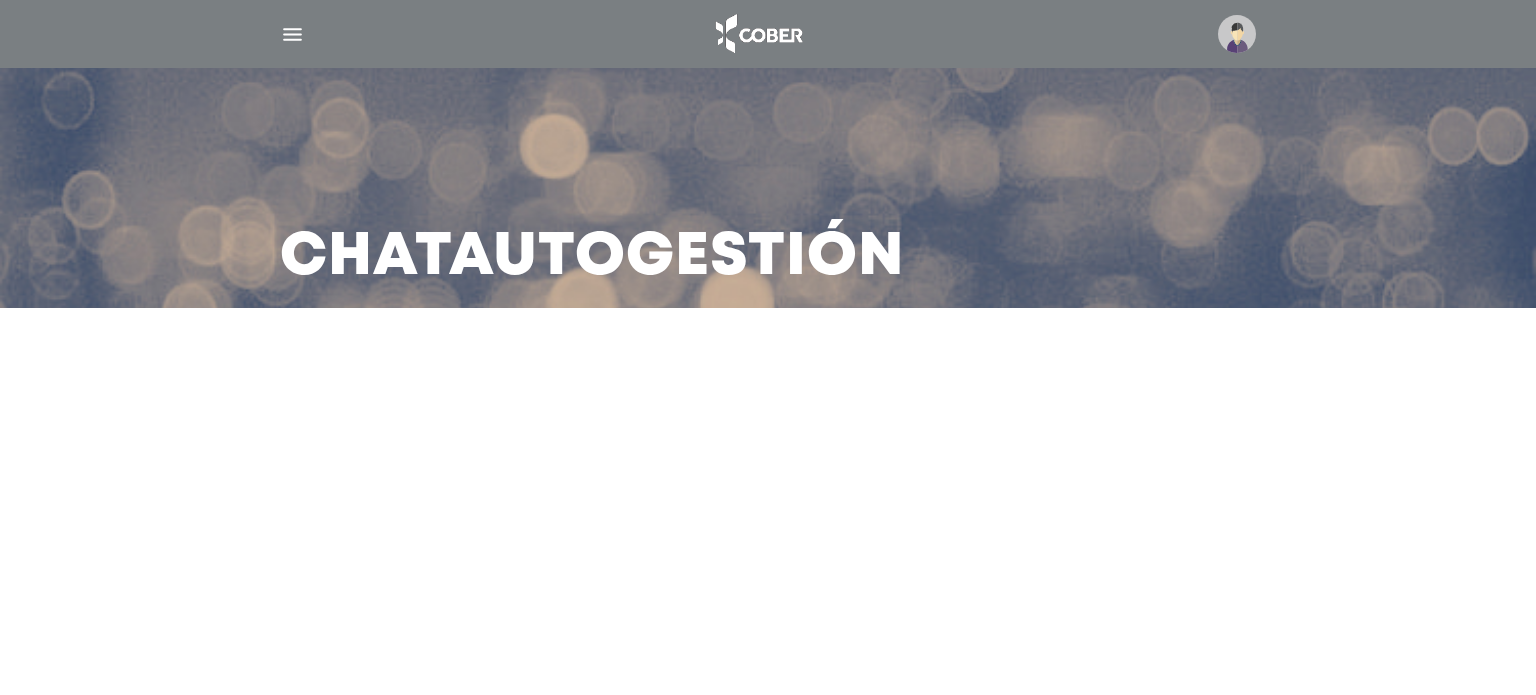 click at bounding box center (757, 34) 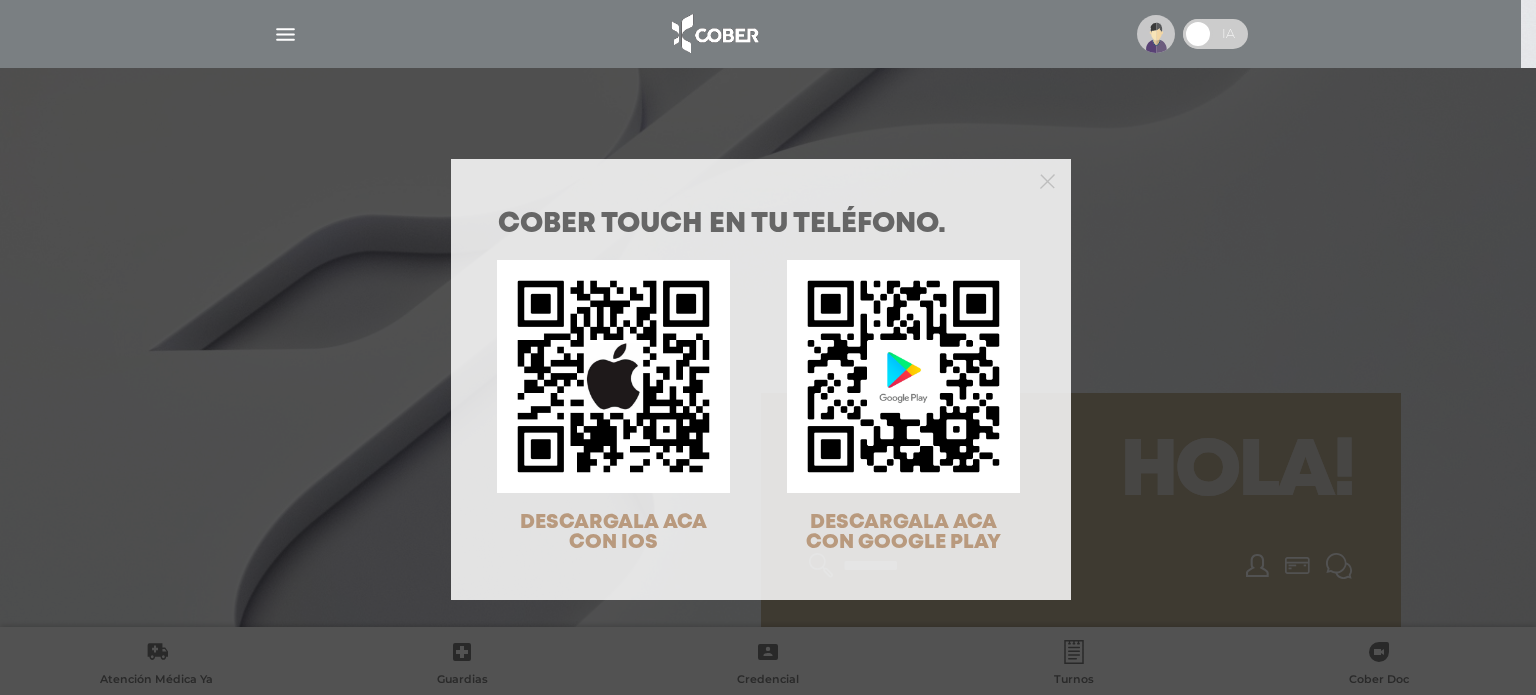 scroll, scrollTop: 0, scrollLeft: 0, axis: both 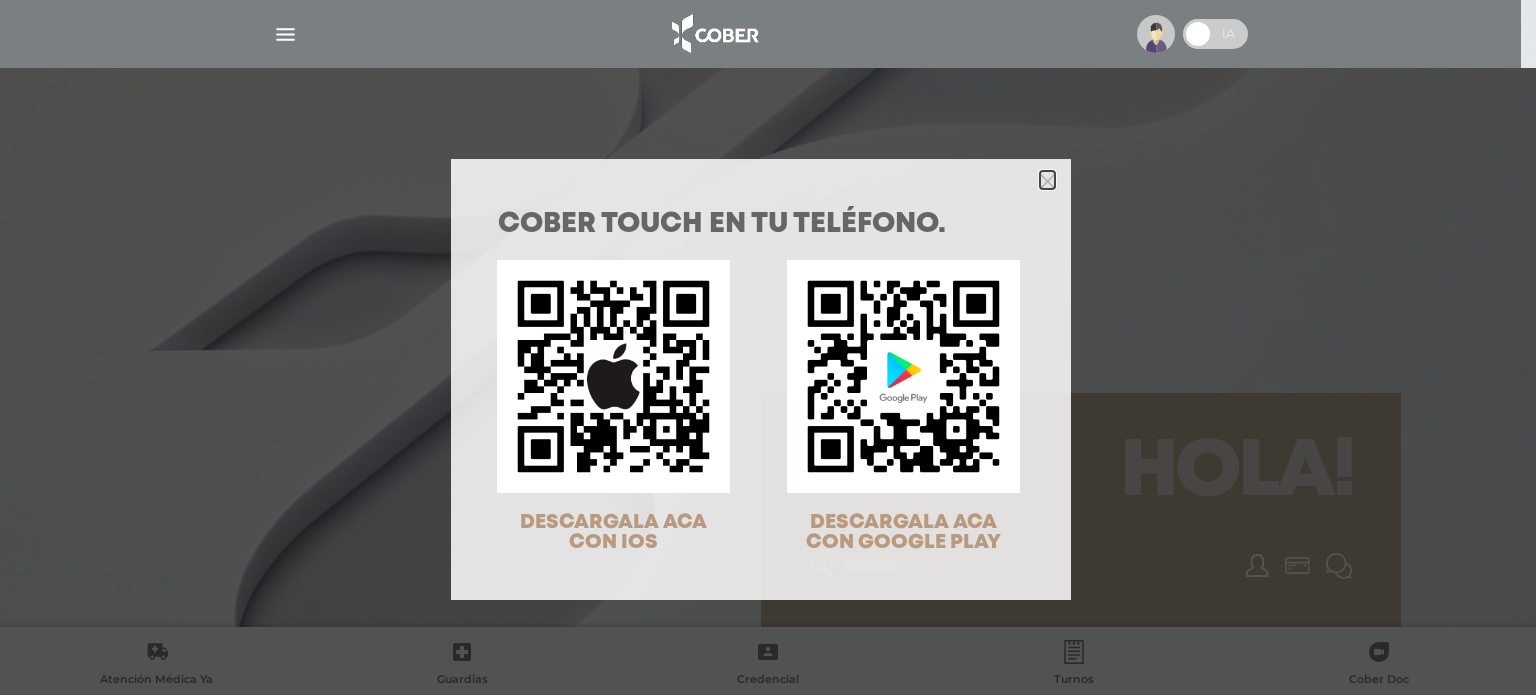 click 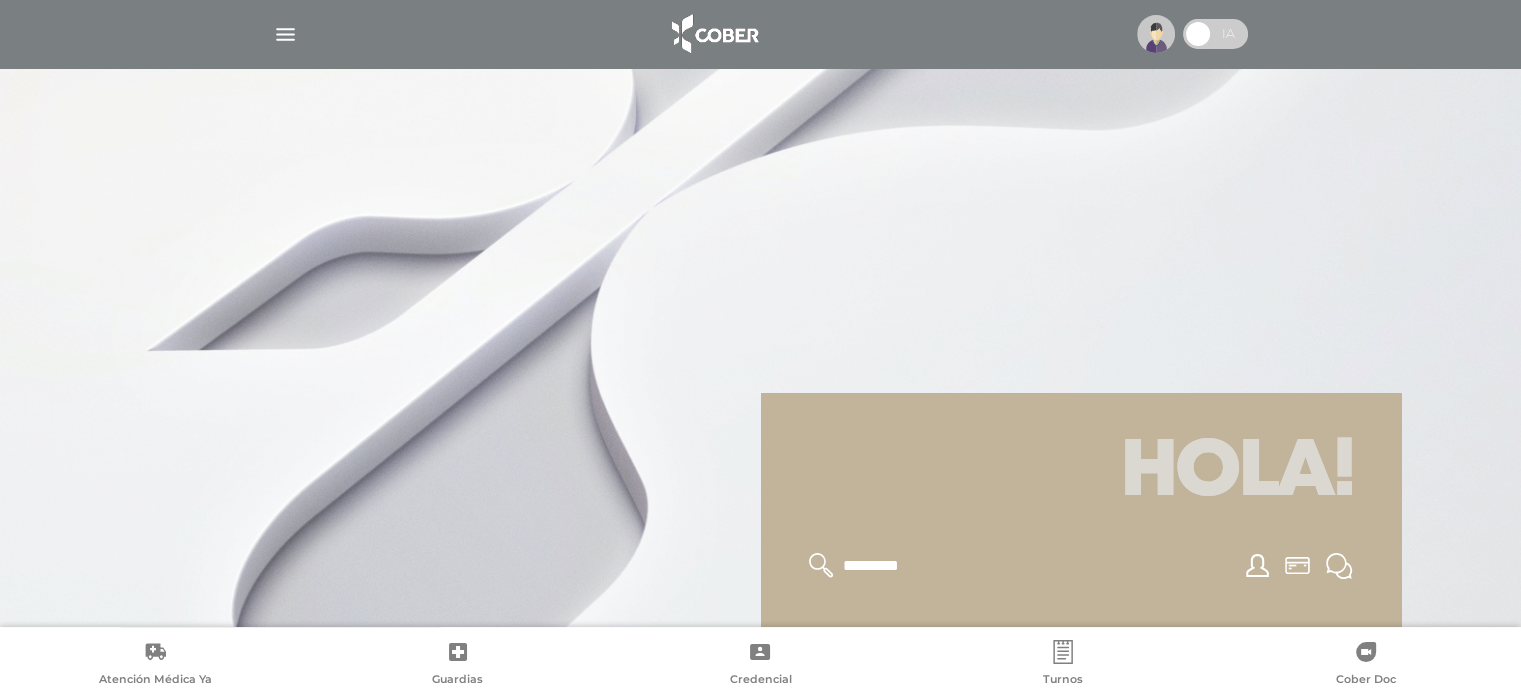 click at bounding box center [1215, 34] 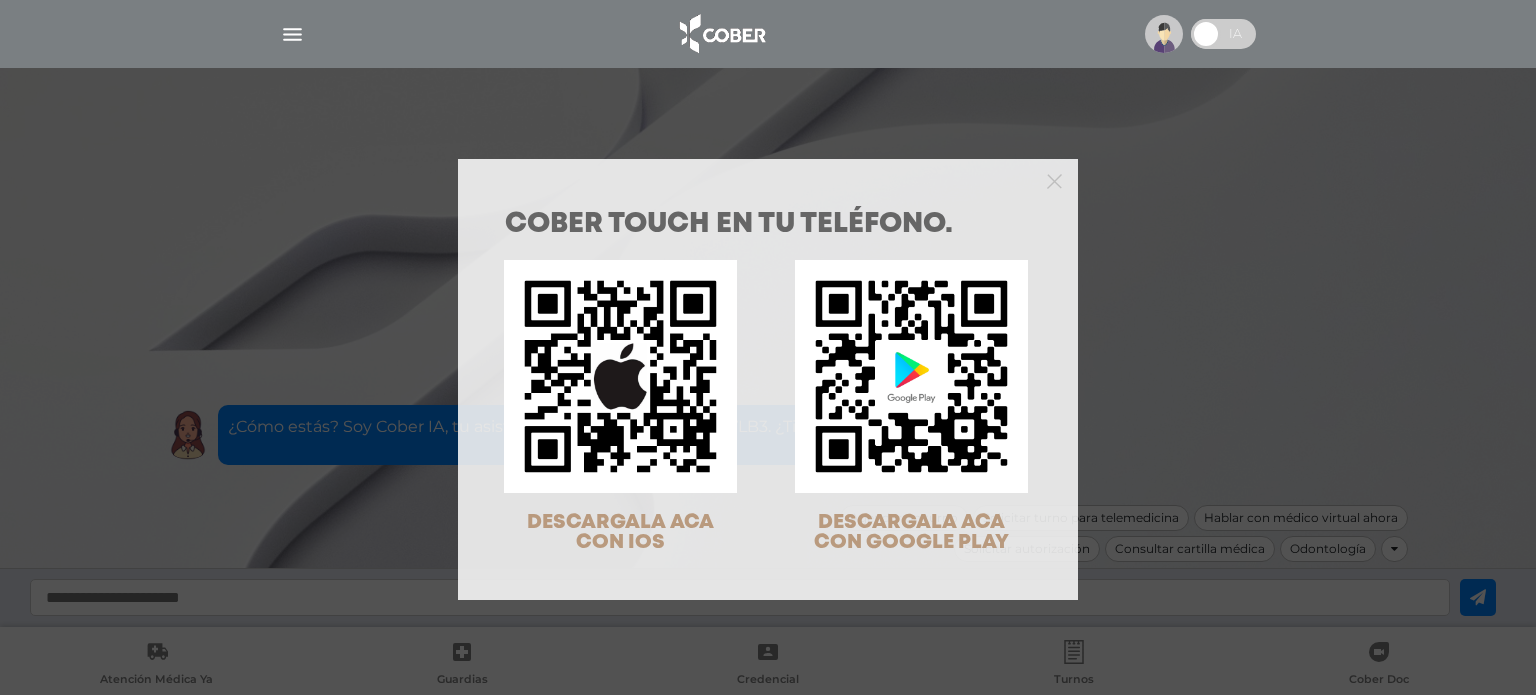 scroll, scrollTop: 0, scrollLeft: 0, axis: both 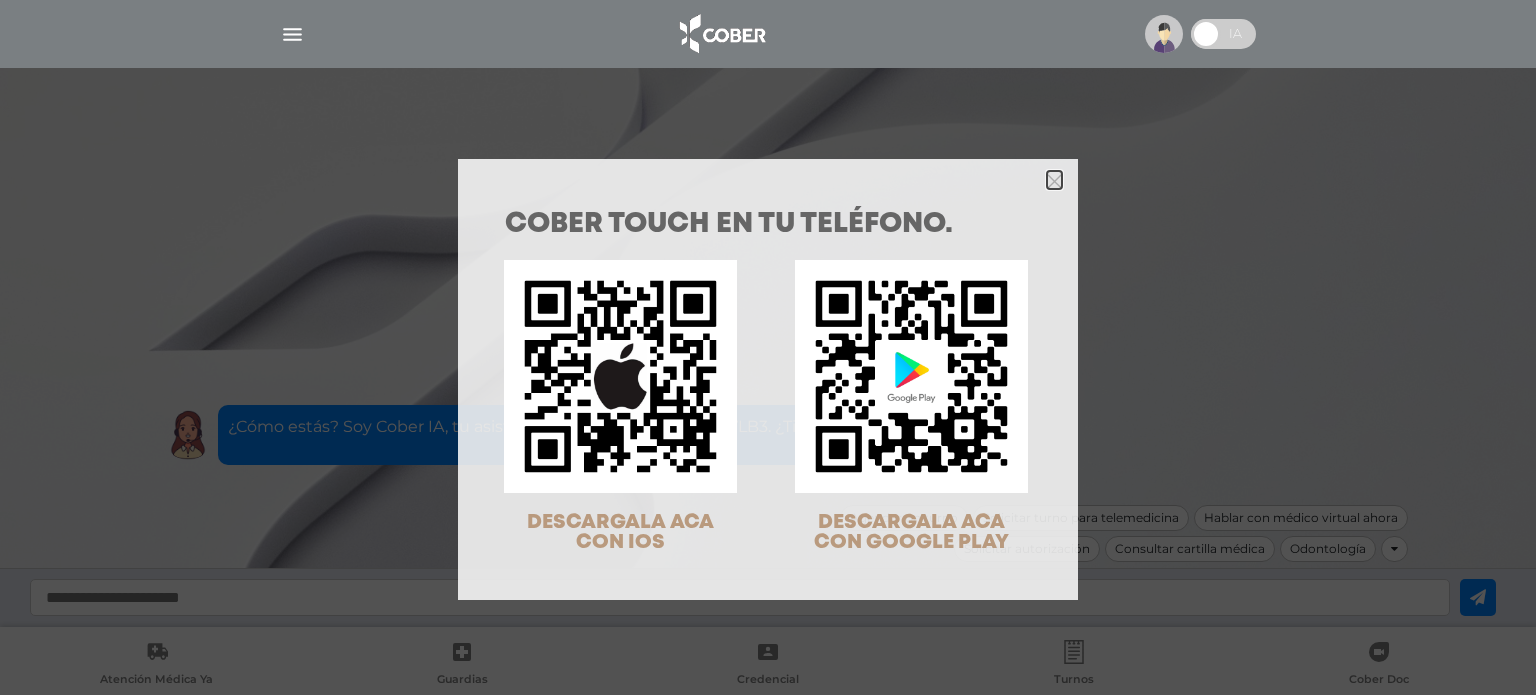 click 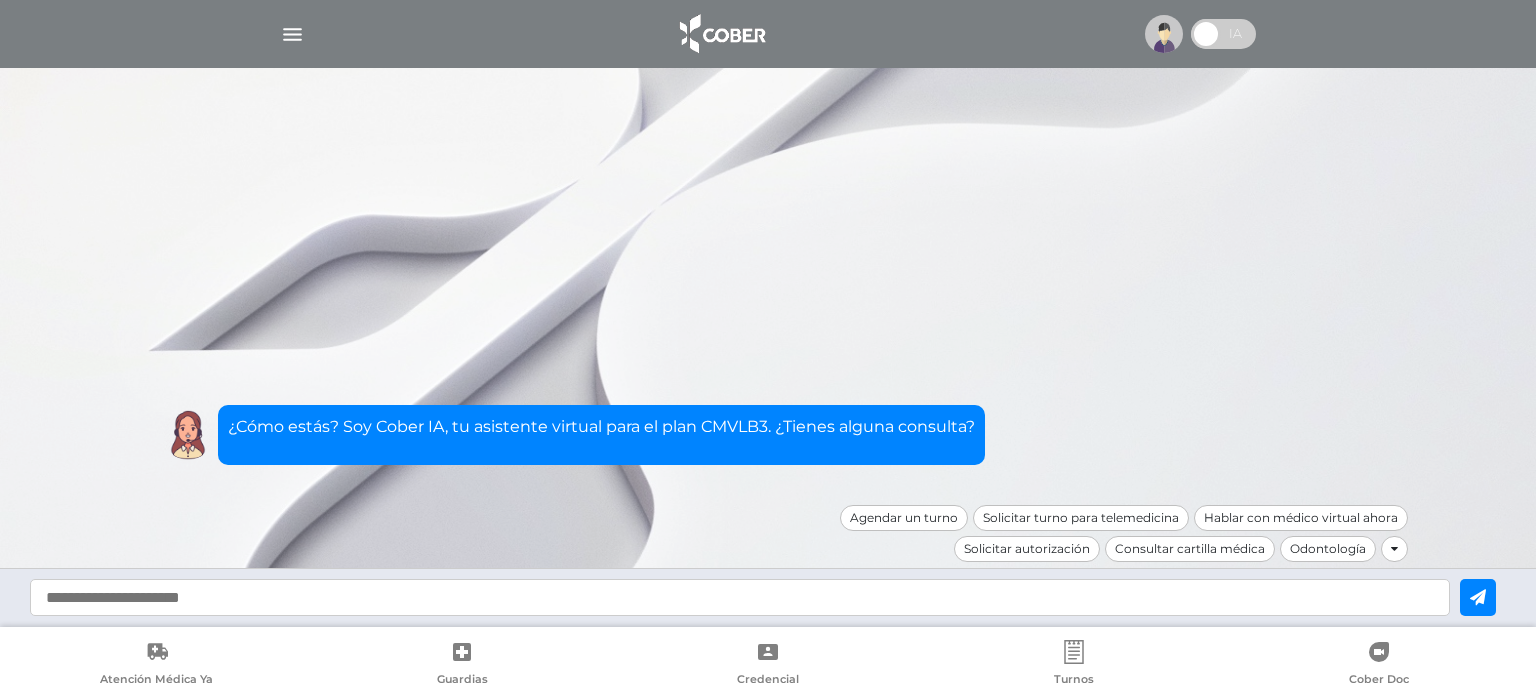 click at bounding box center (1206, 34) 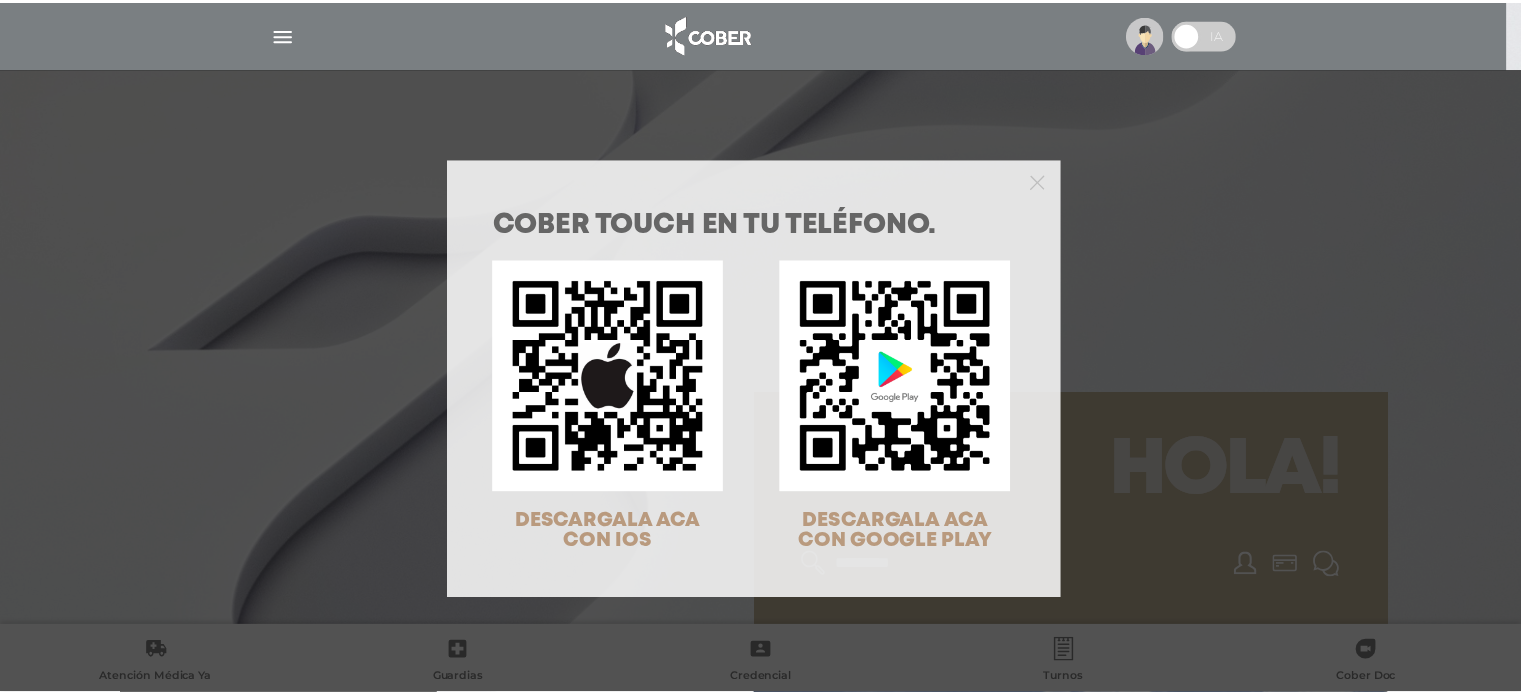 scroll, scrollTop: 0, scrollLeft: 0, axis: both 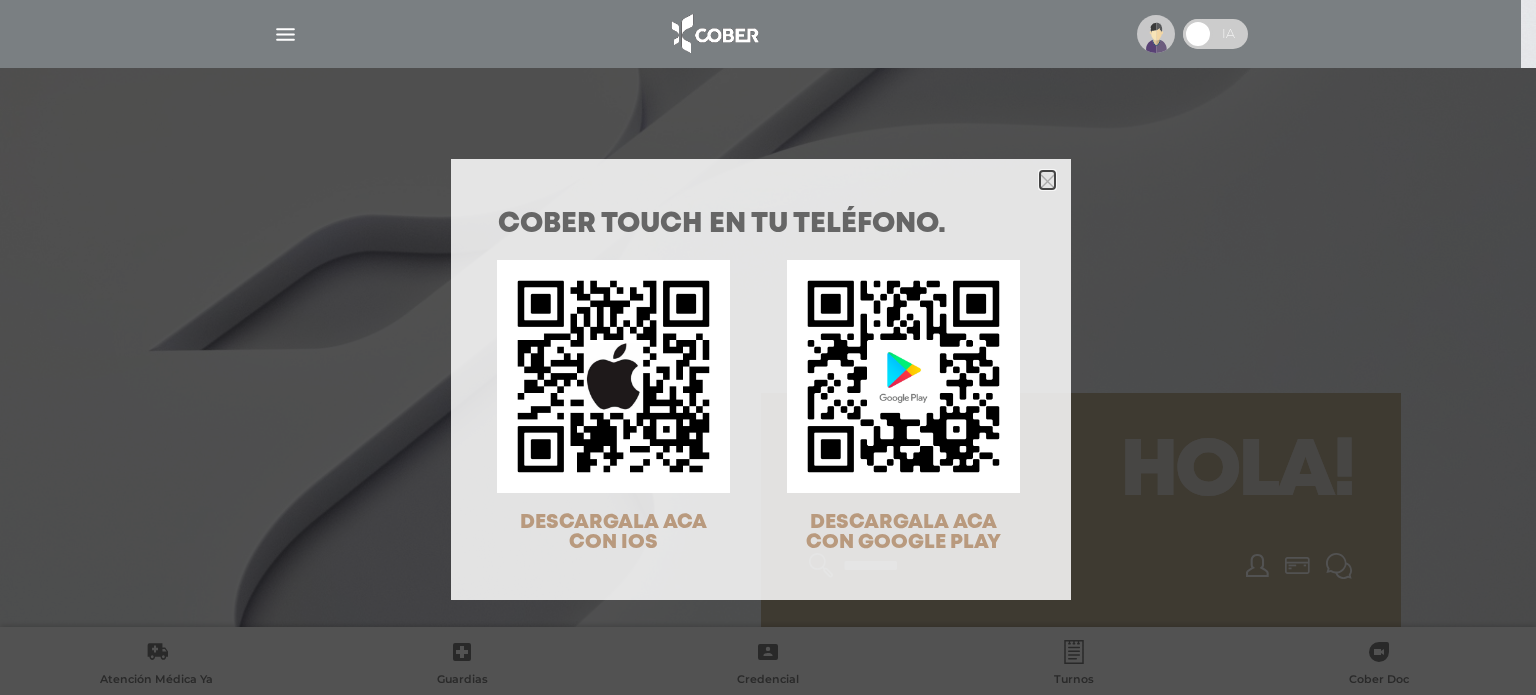click 